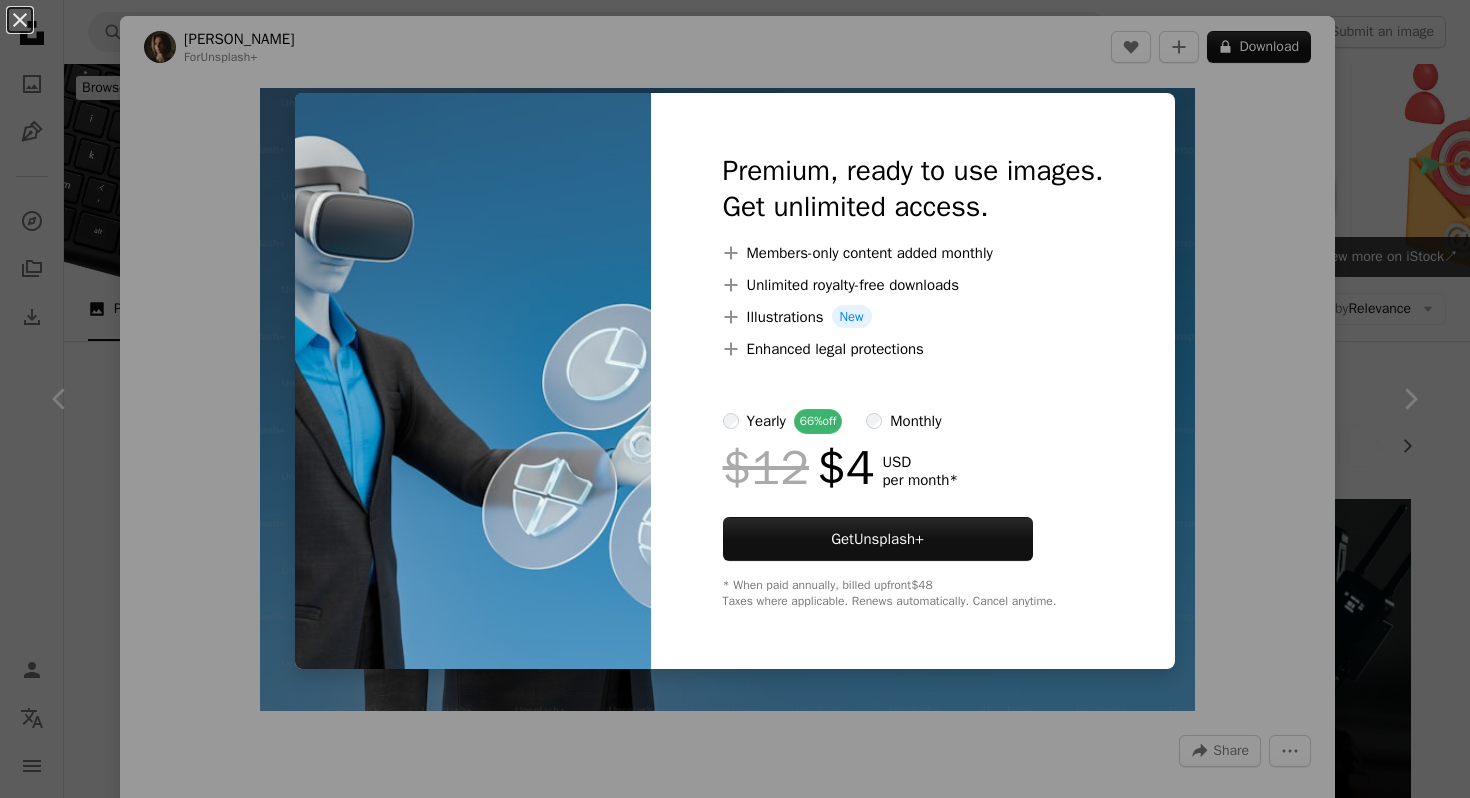 scroll, scrollTop: 8639, scrollLeft: 0, axis: vertical 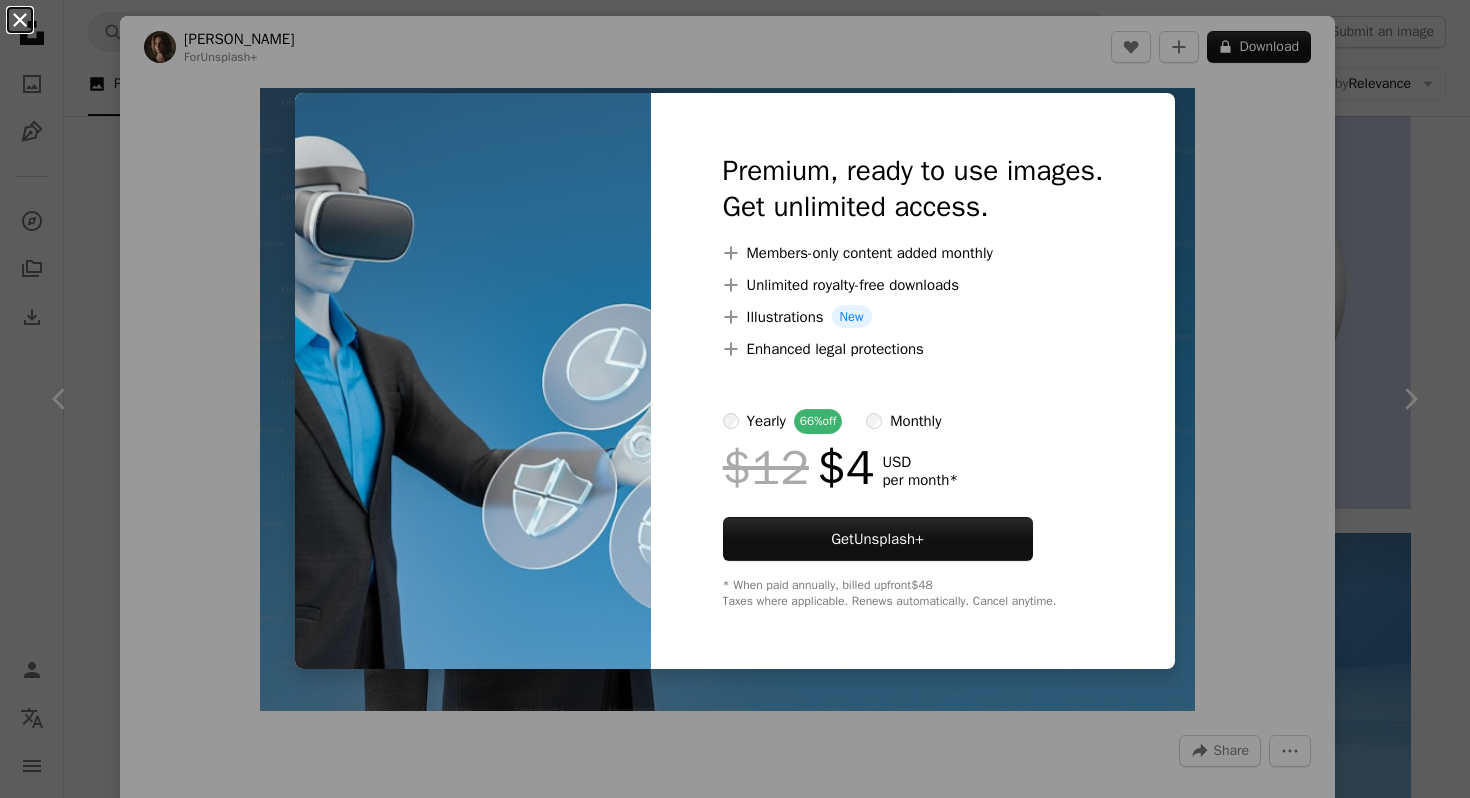 click on "An X shape" at bounding box center [20, 20] 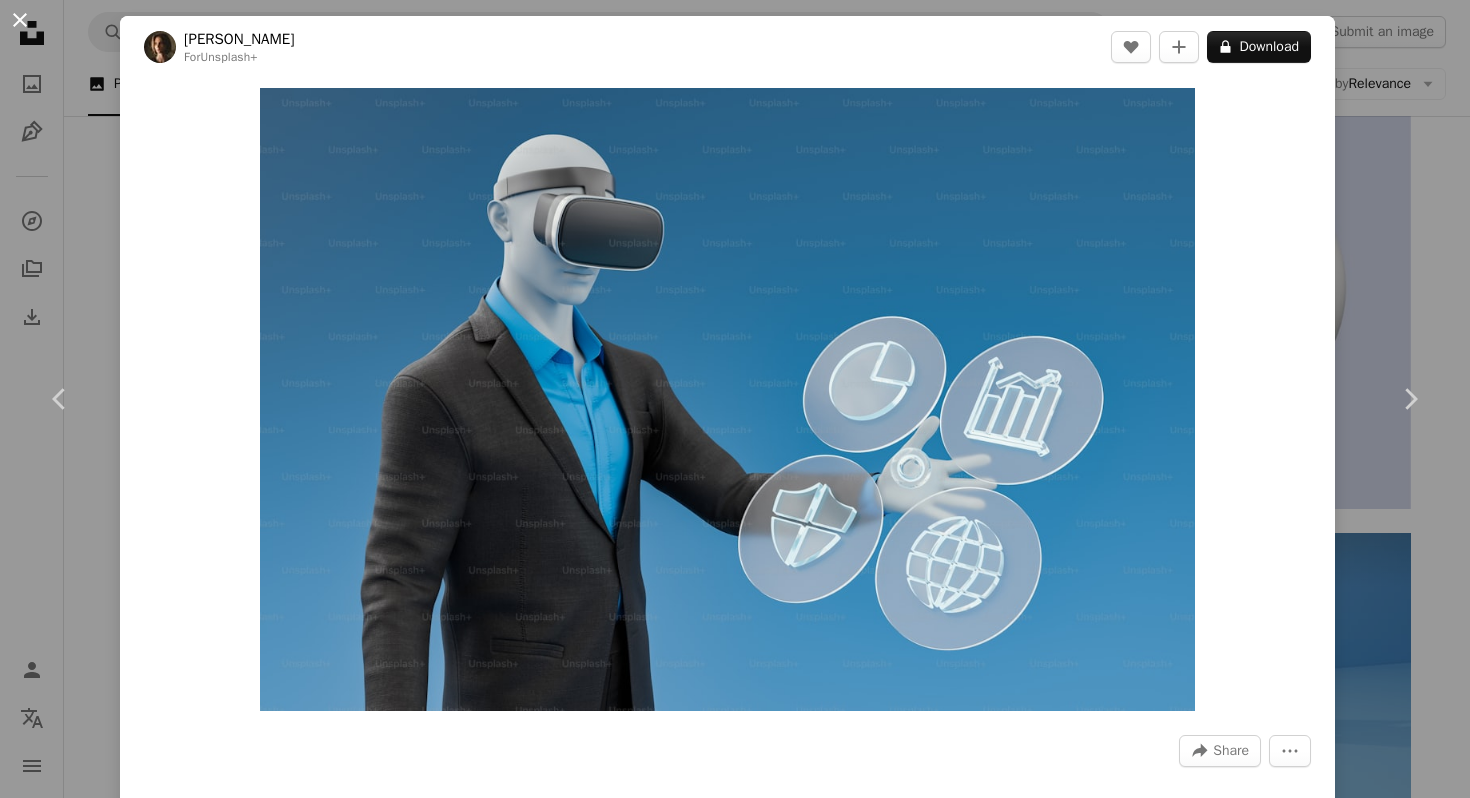 click on "An X shape" at bounding box center (20, 20) 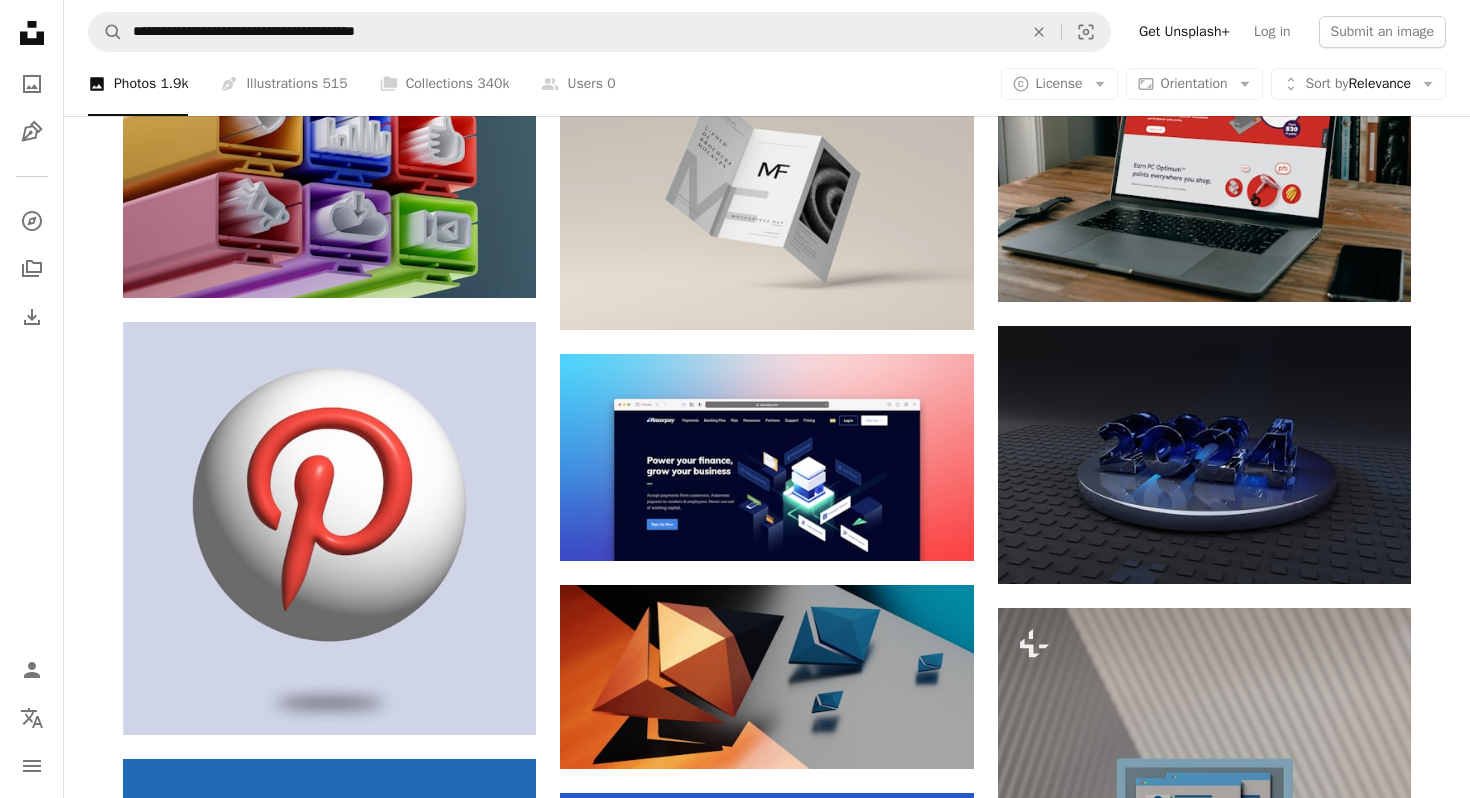 scroll, scrollTop: 4717, scrollLeft: 0, axis: vertical 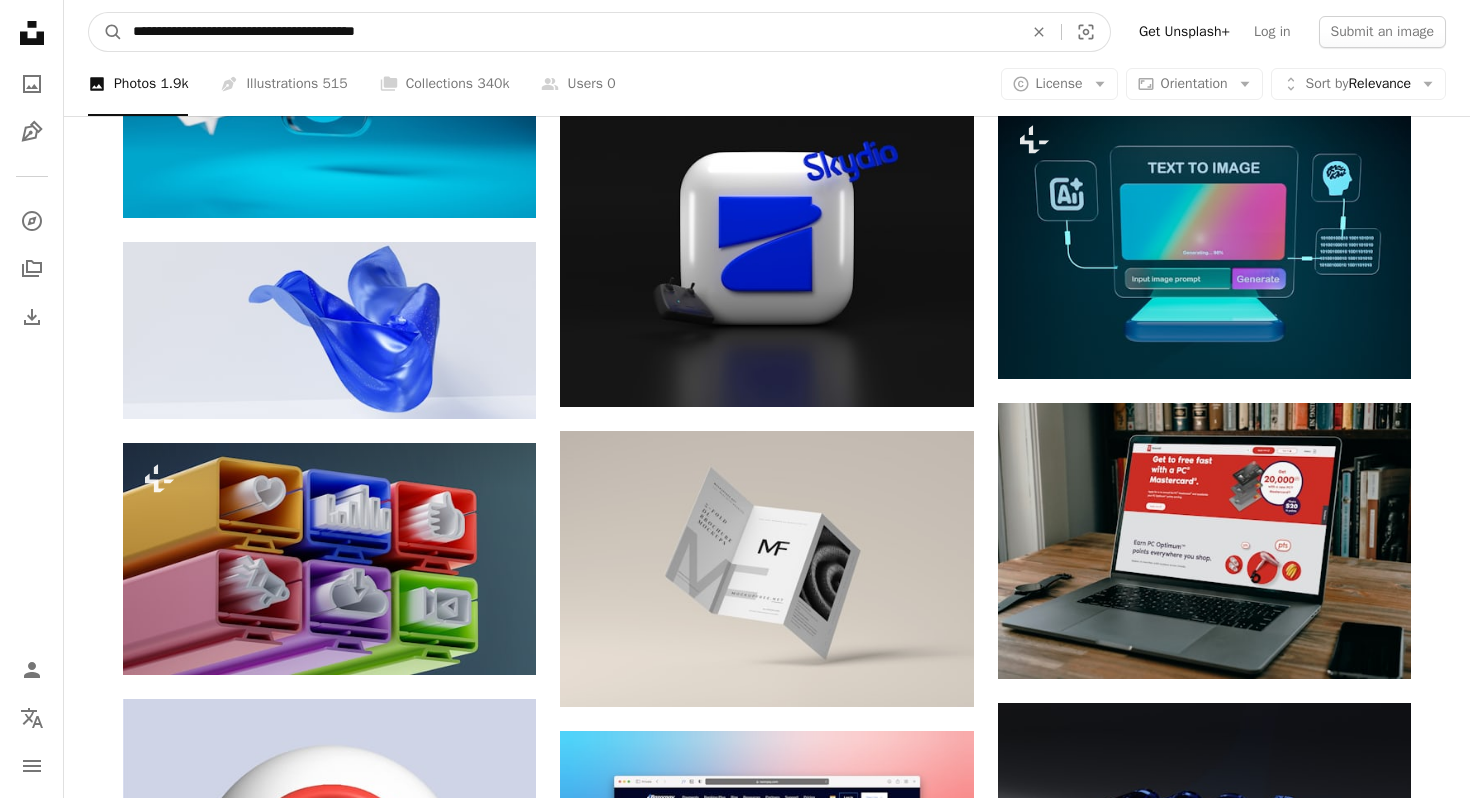 click on "**********" at bounding box center (570, 32) 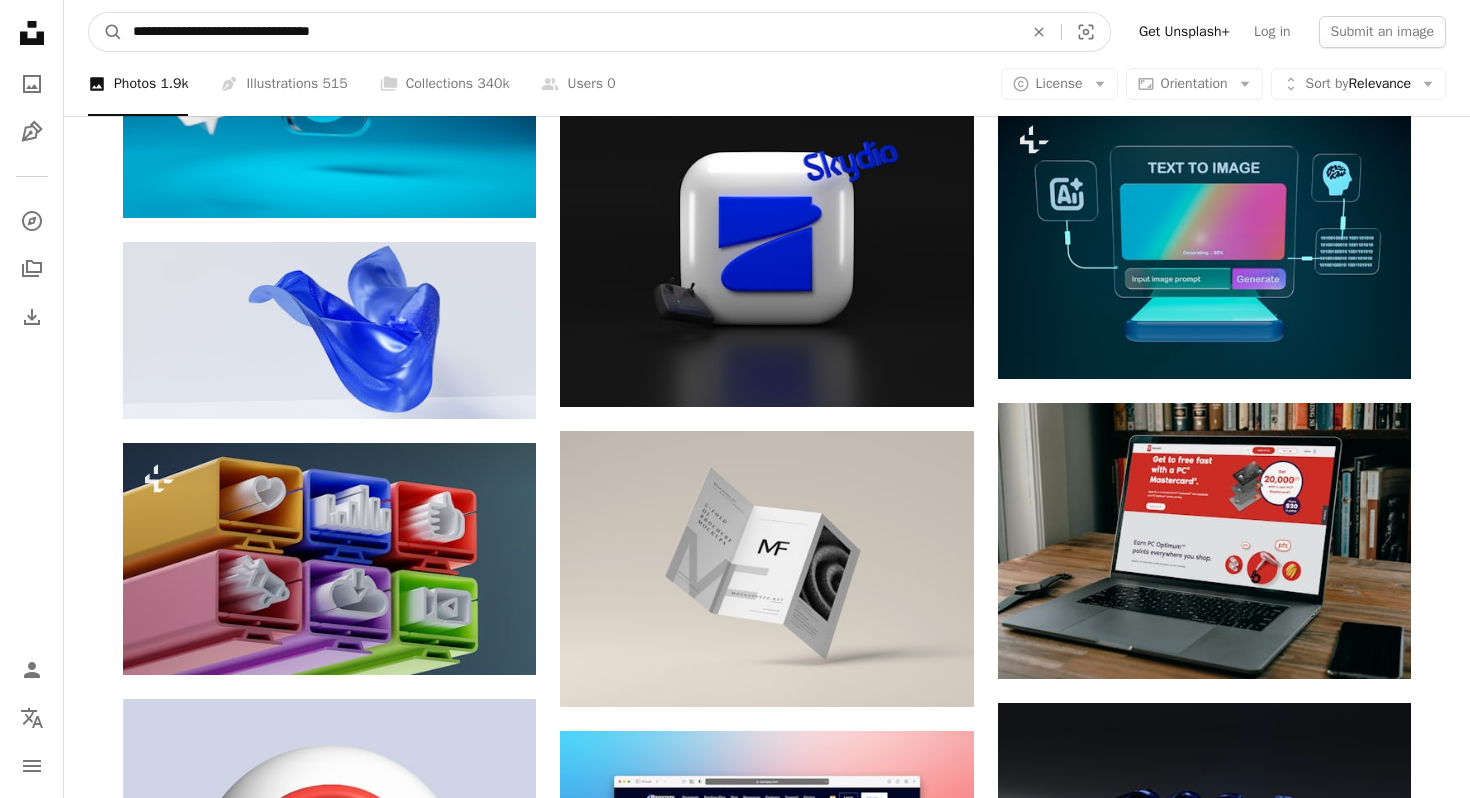 type on "**********" 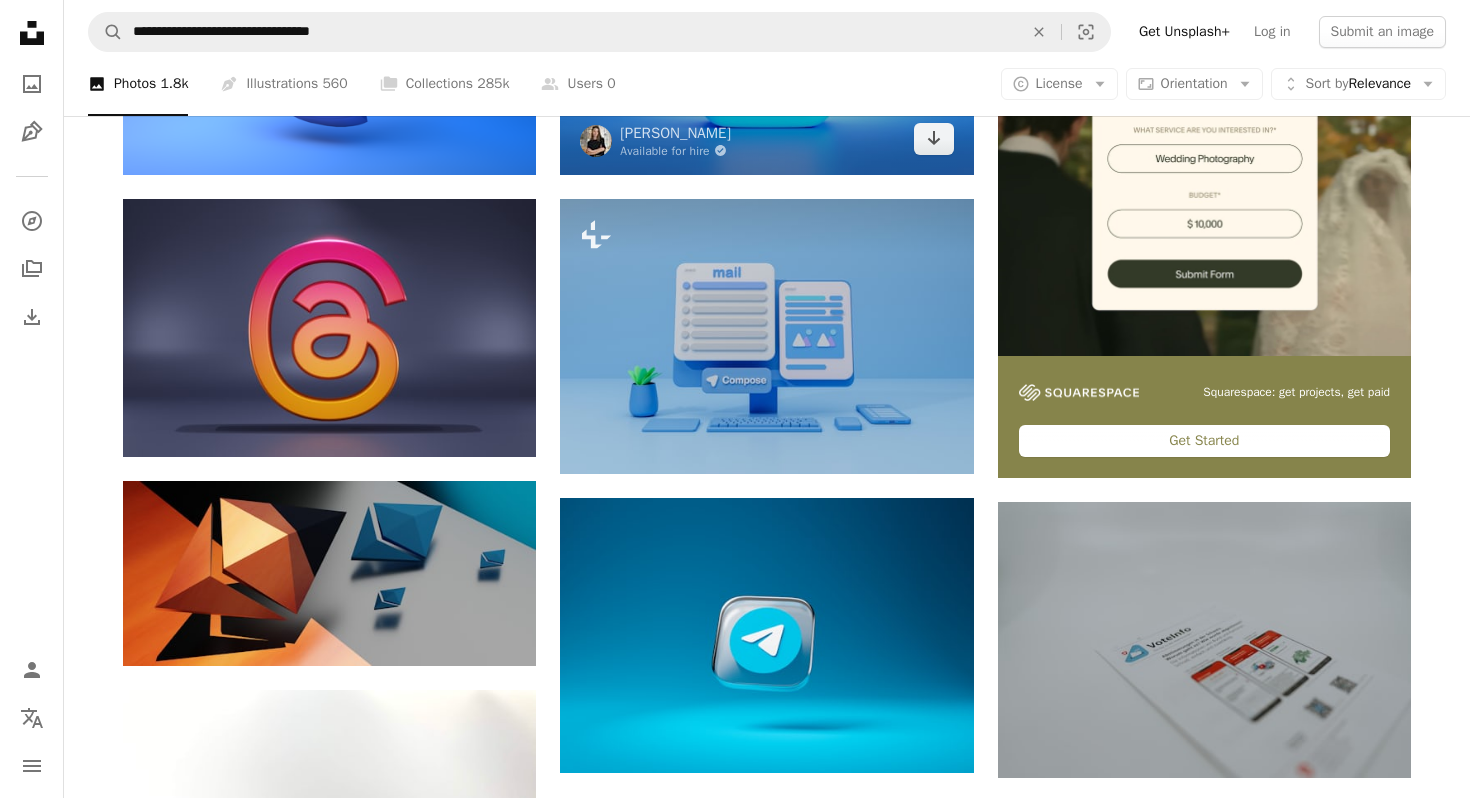 scroll, scrollTop: 558, scrollLeft: 0, axis: vertical 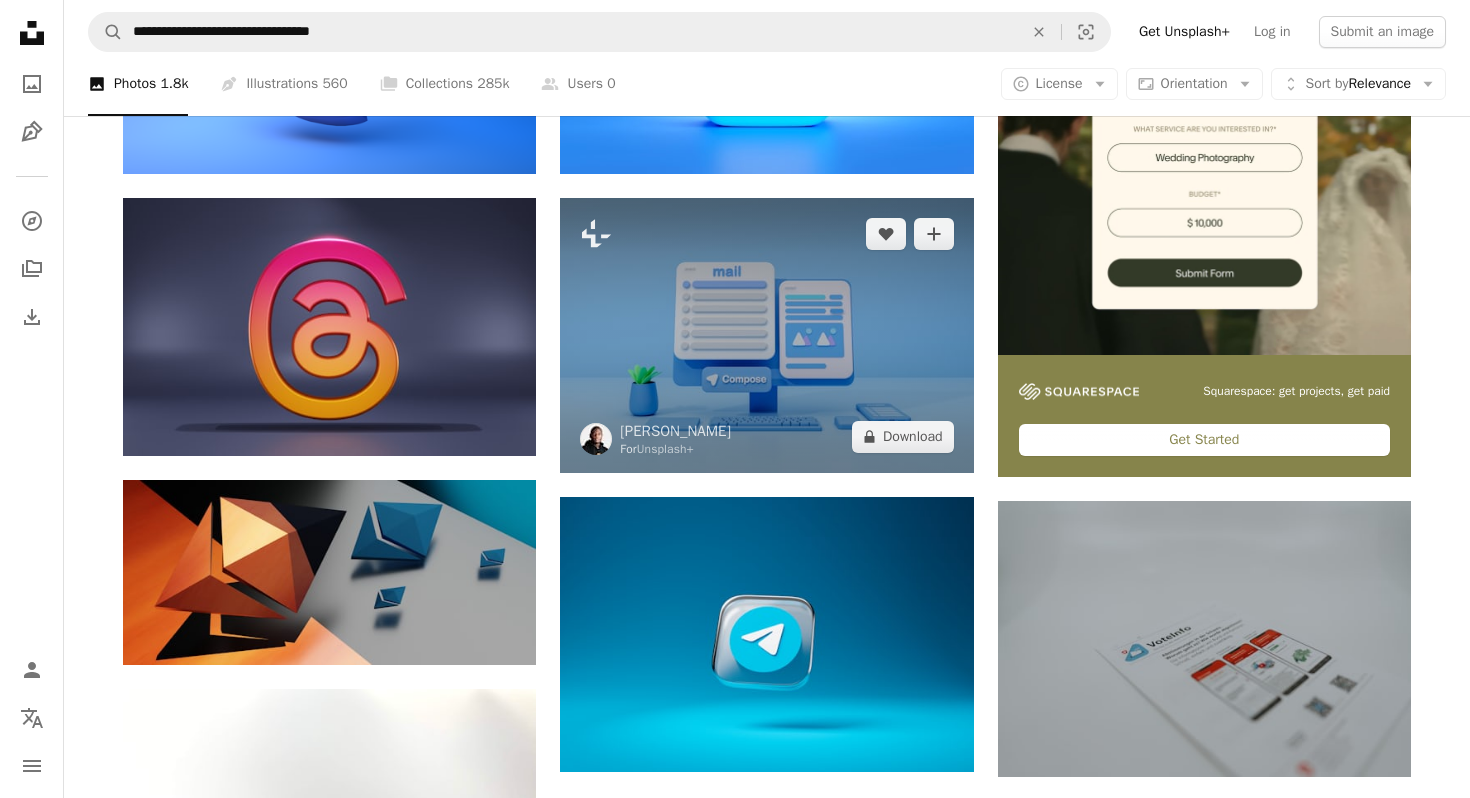 click at bounding box center (766, 335) 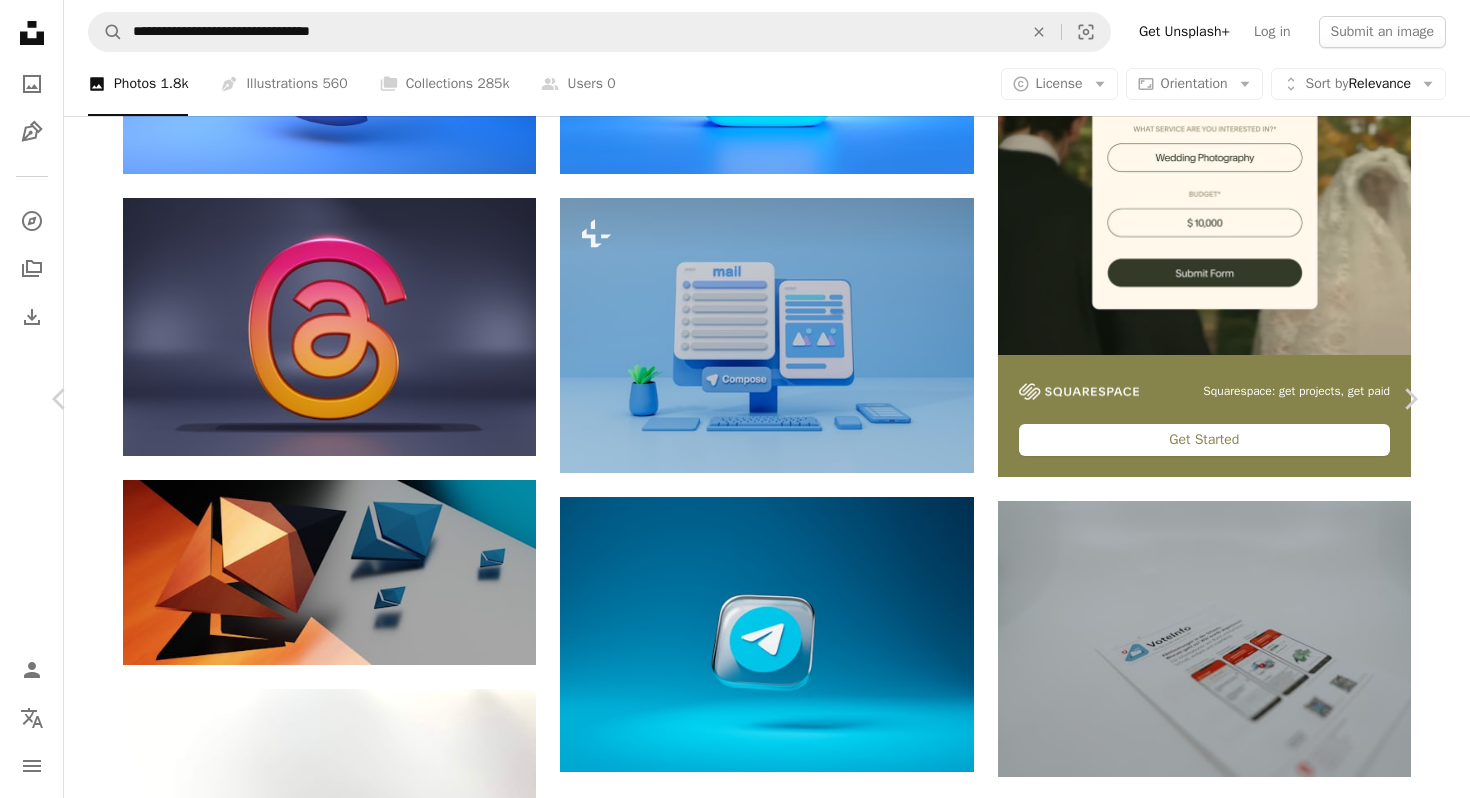 click on "An X shape" at bounding box center [20, 20] 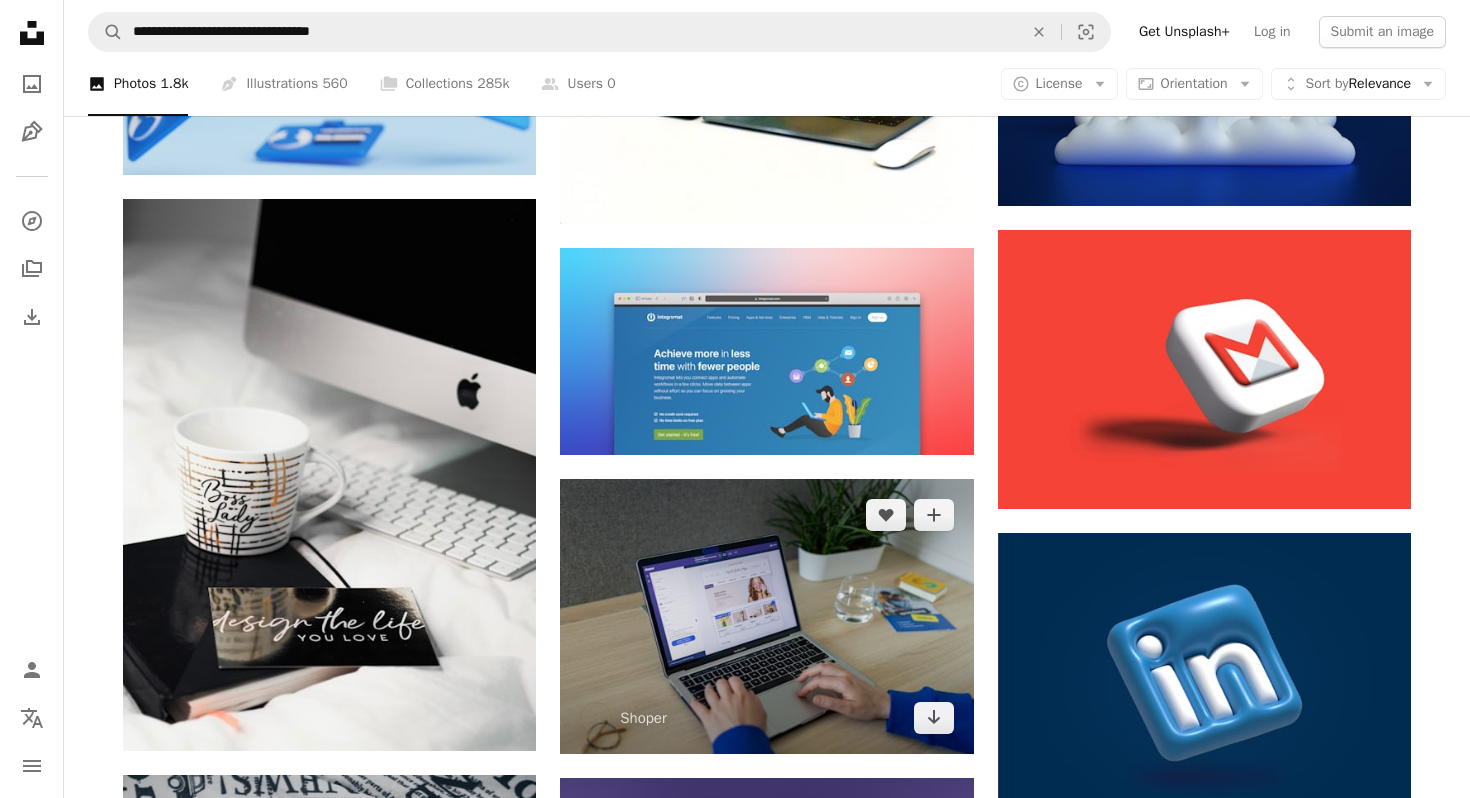 scroll, scrollTop: 1740, scrollLeft: 0, axis: vertical 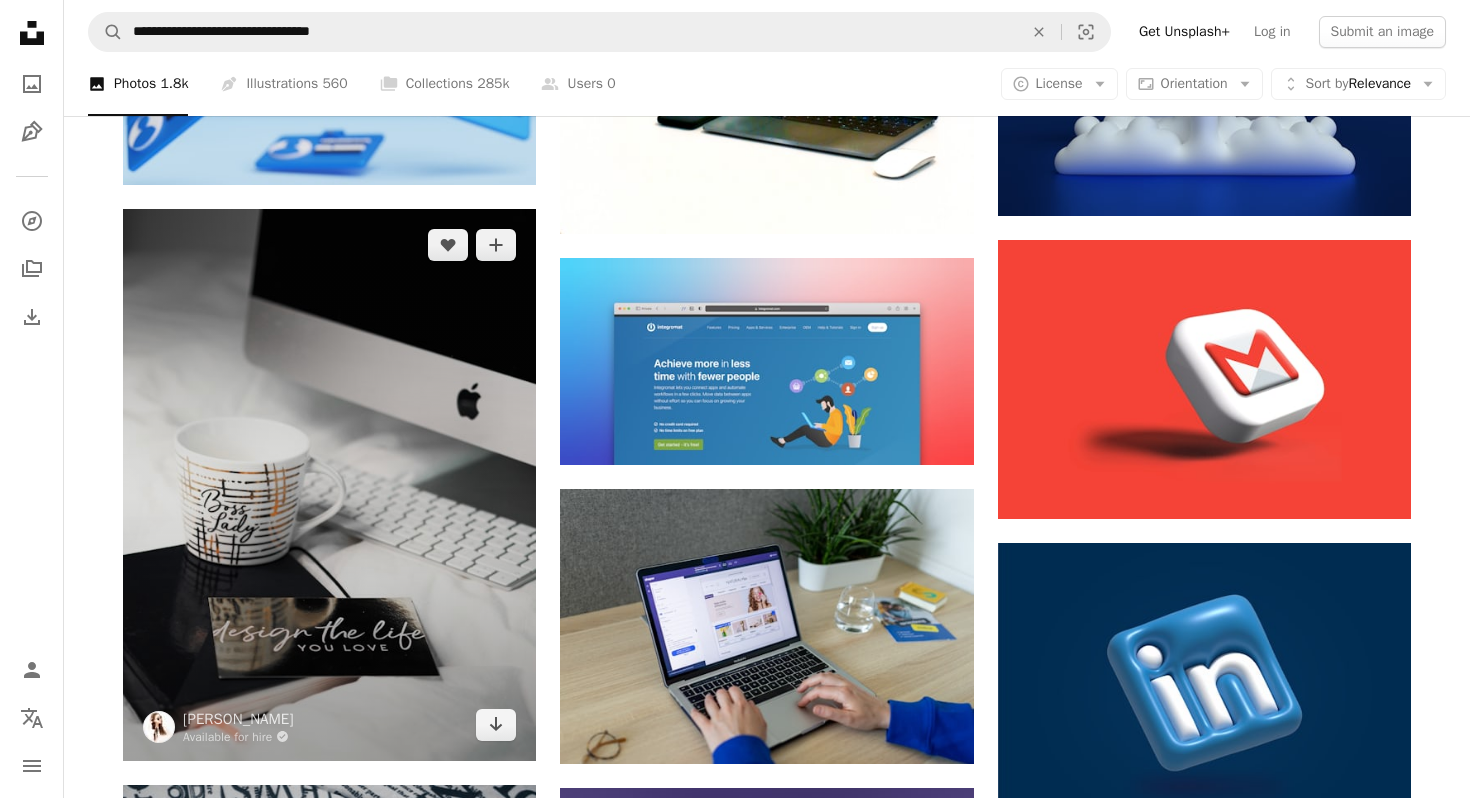 click at bounding box center [329, 484] 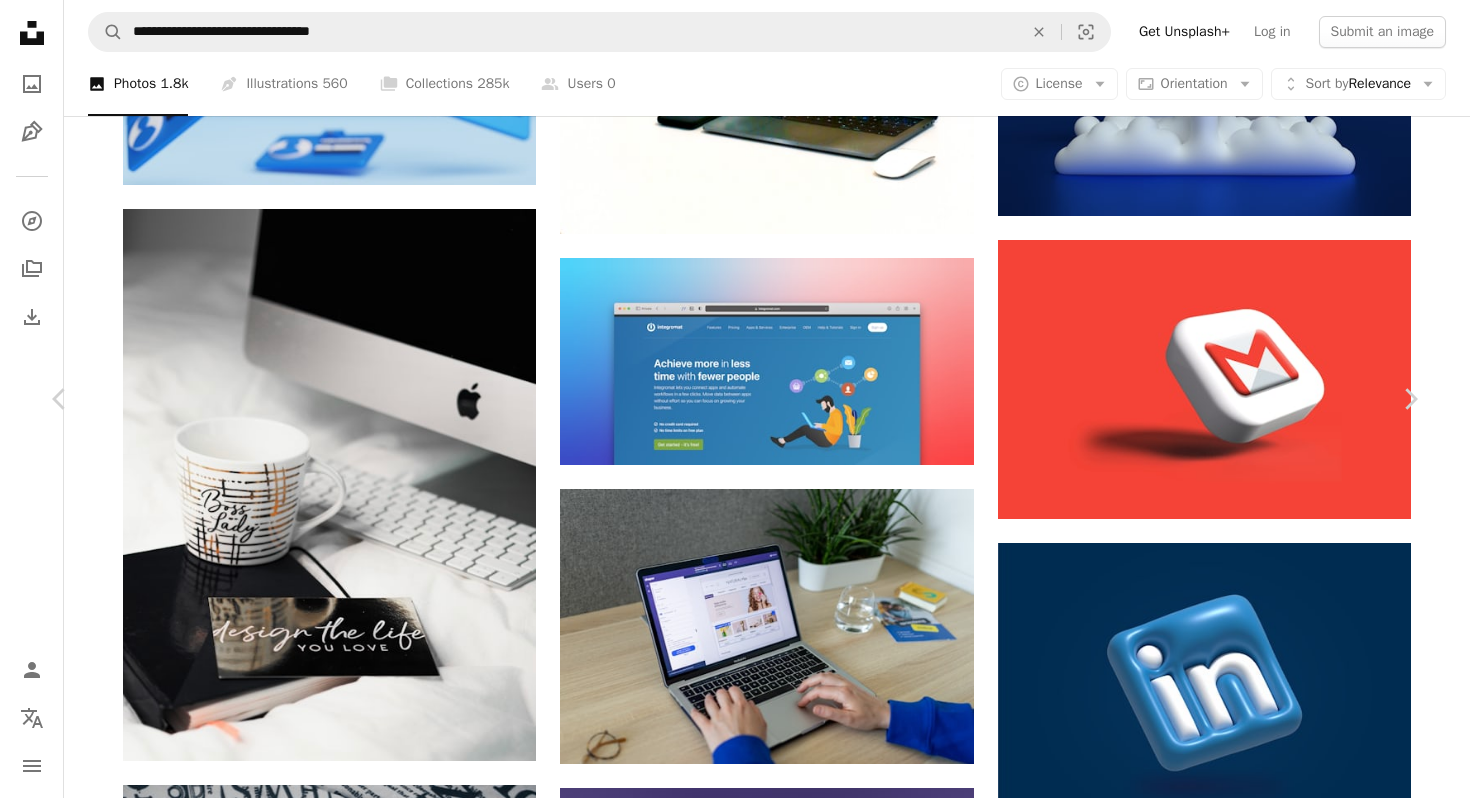 click on "Chevron down" 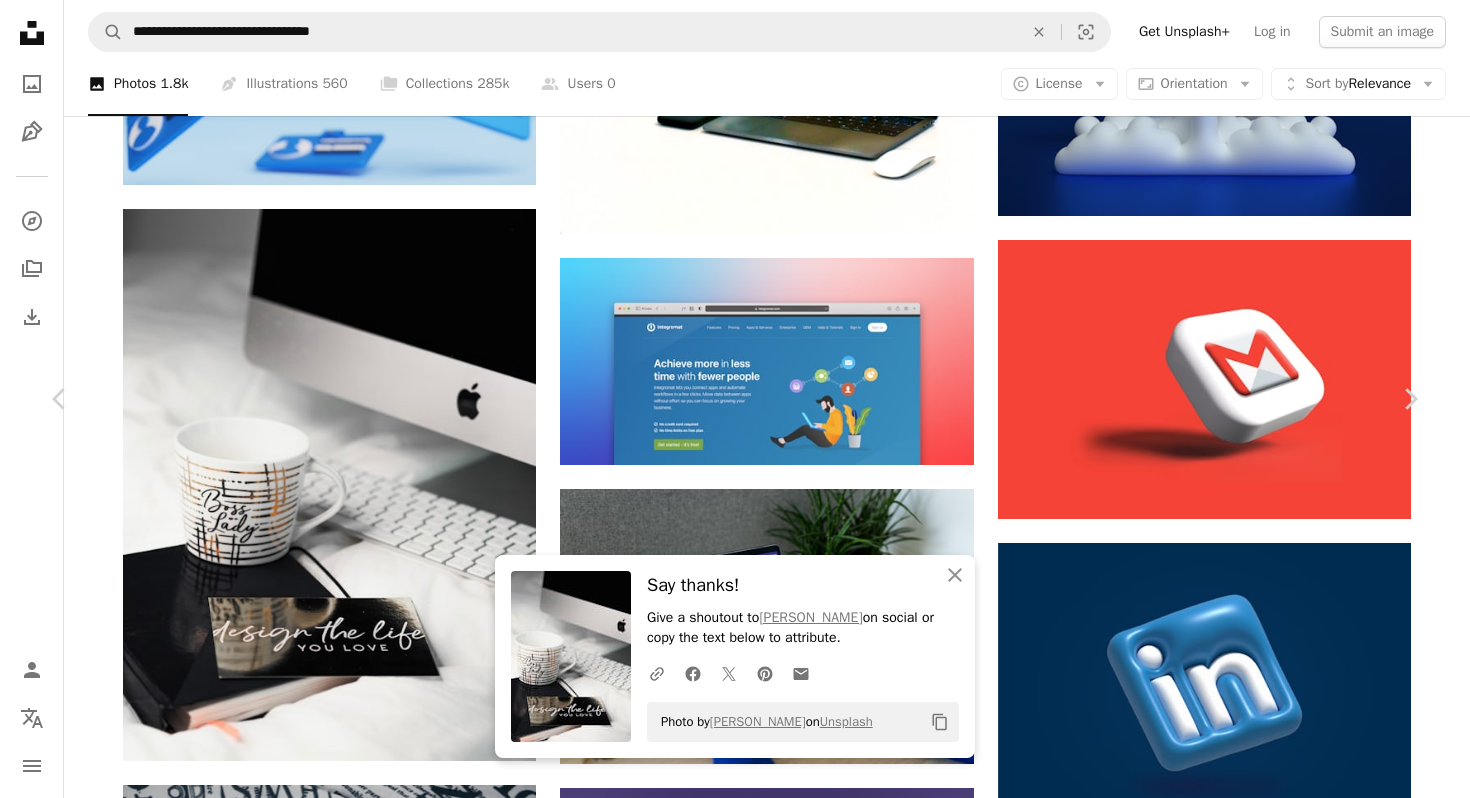 click on "An X shape" at bounding box center [20, 20] 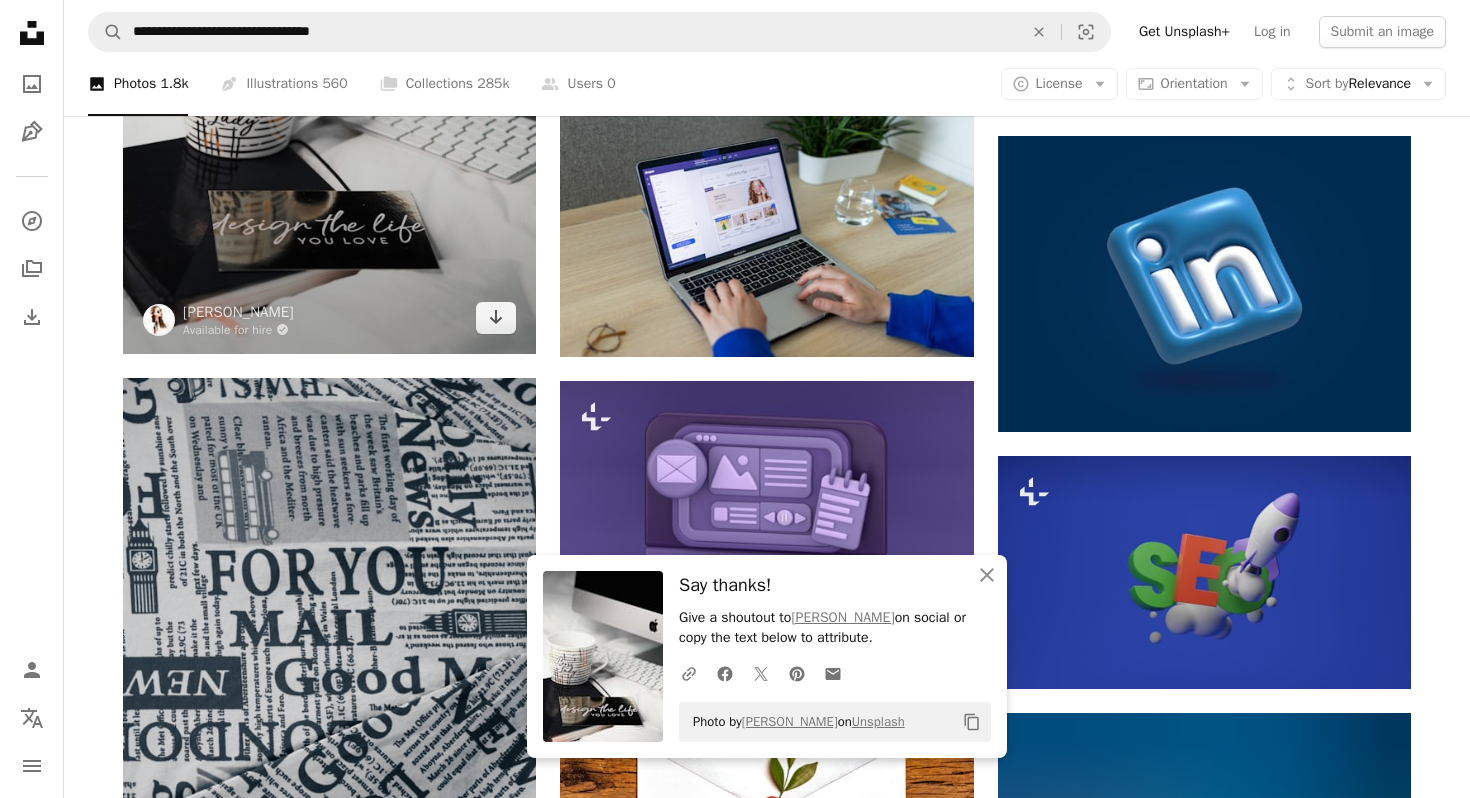 scroll, scrollTop: 2174, scrollLeft: 0, axis: vertical 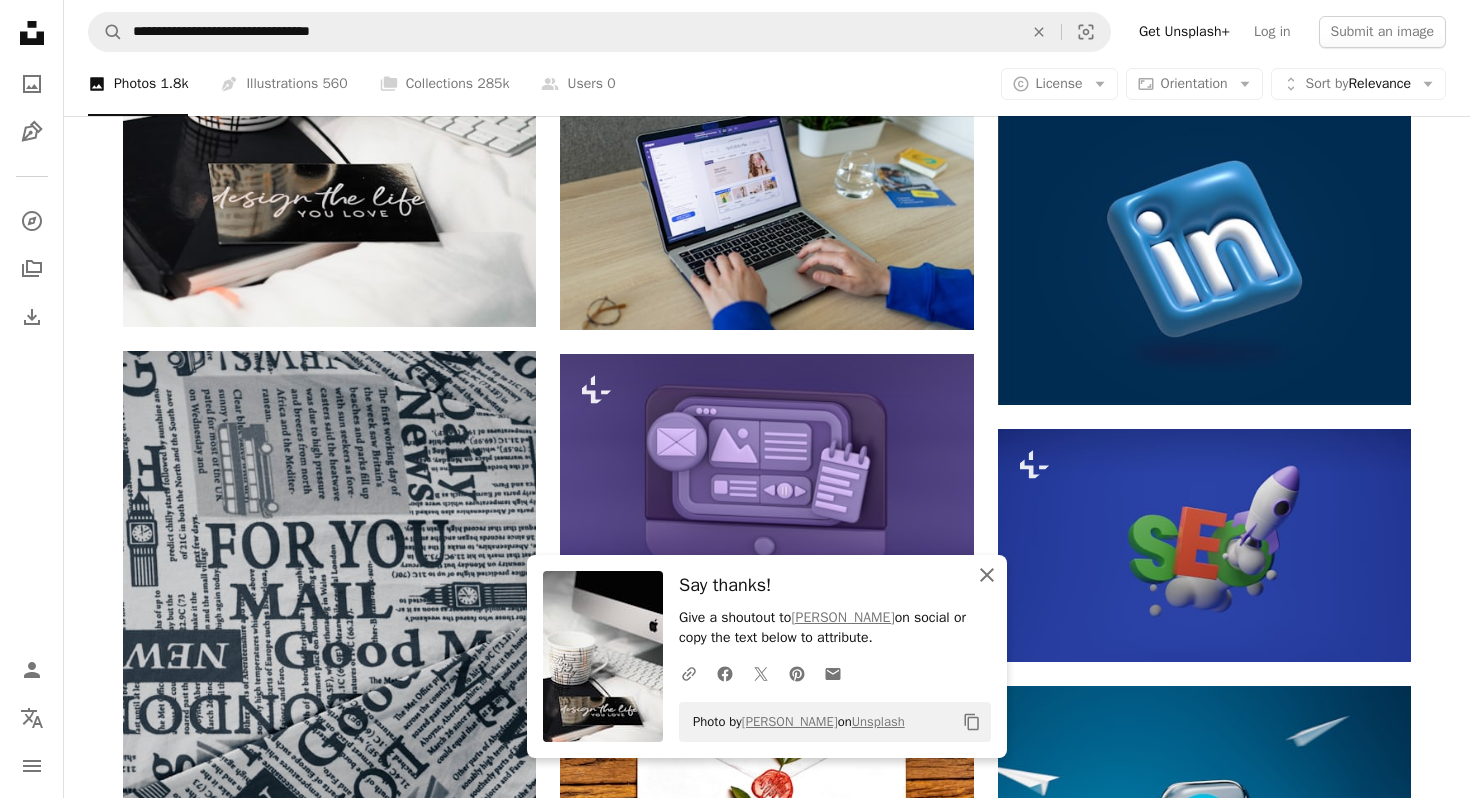 click 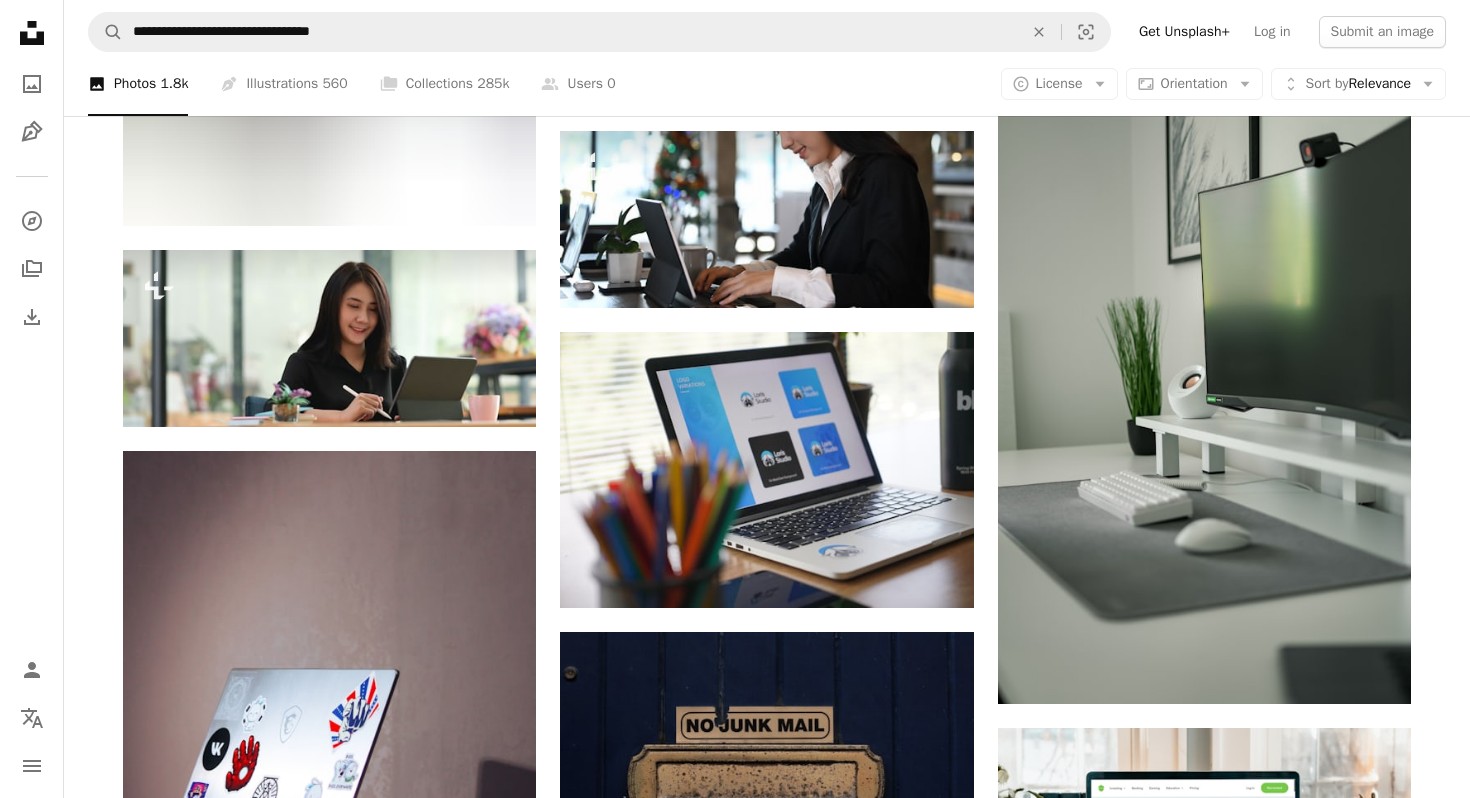 scroll, scrollTop: 14902, scrollLeft: 0, axis: vertical 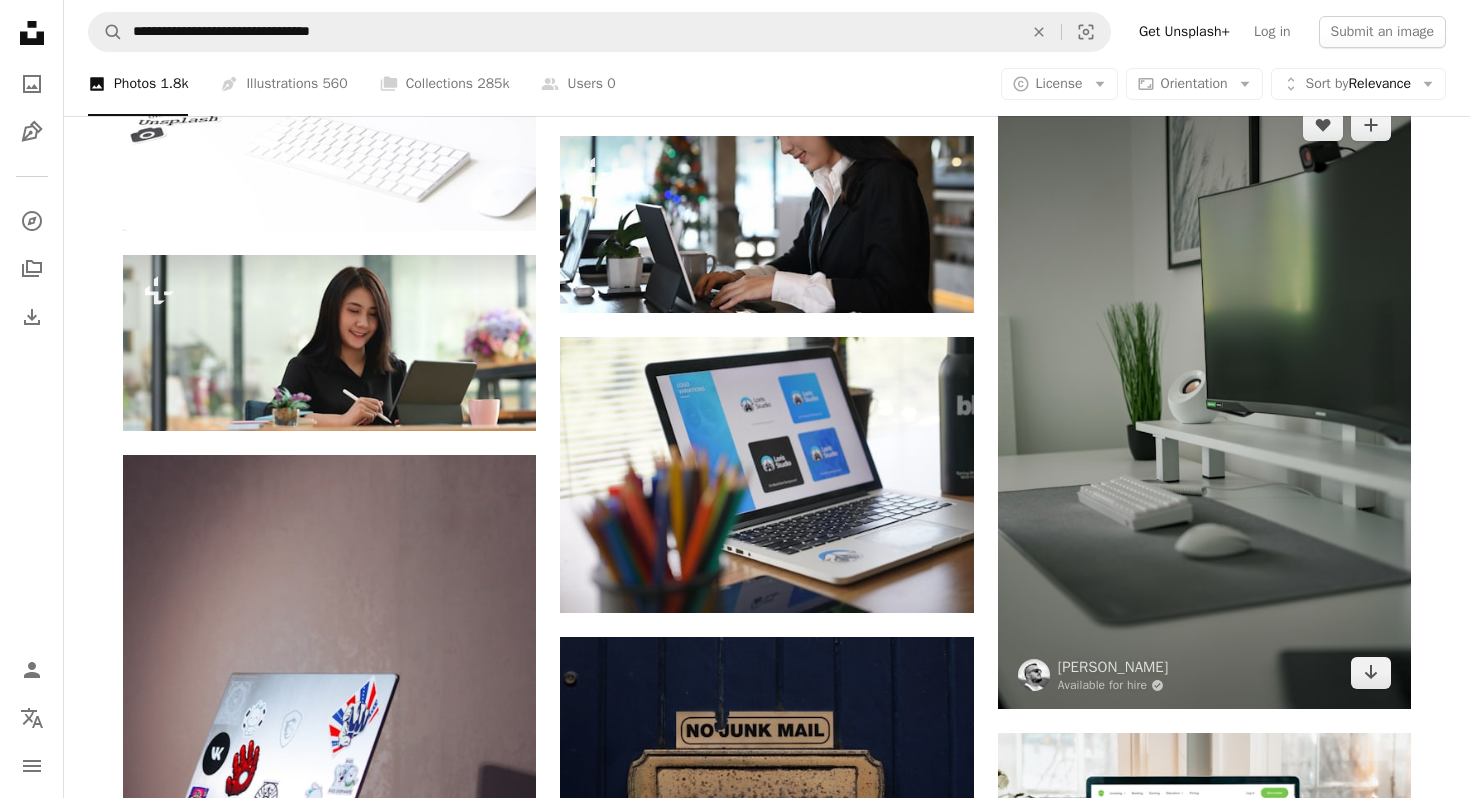 click at bounding box center (1204, 399) 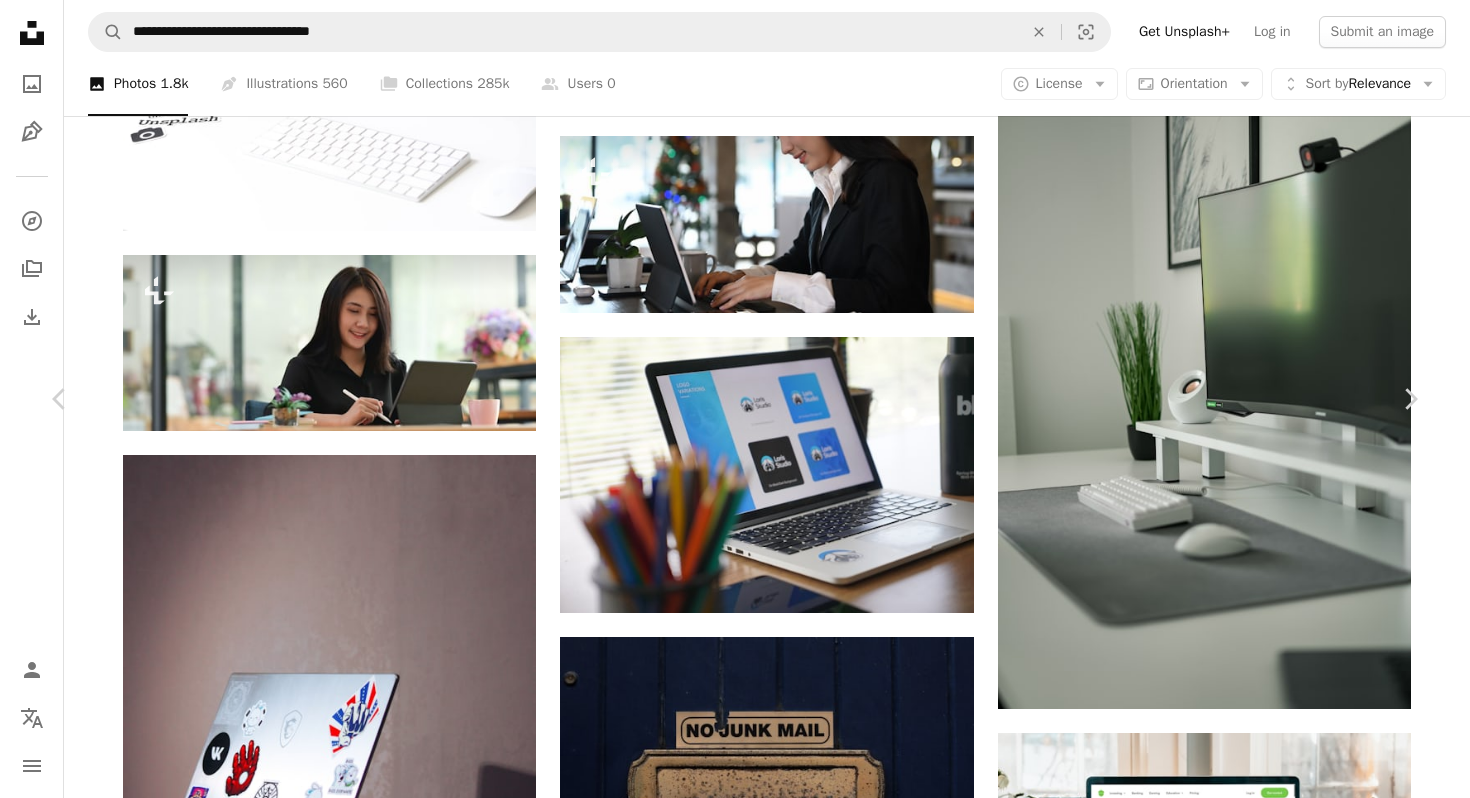click at bounding box center [727, 49076] 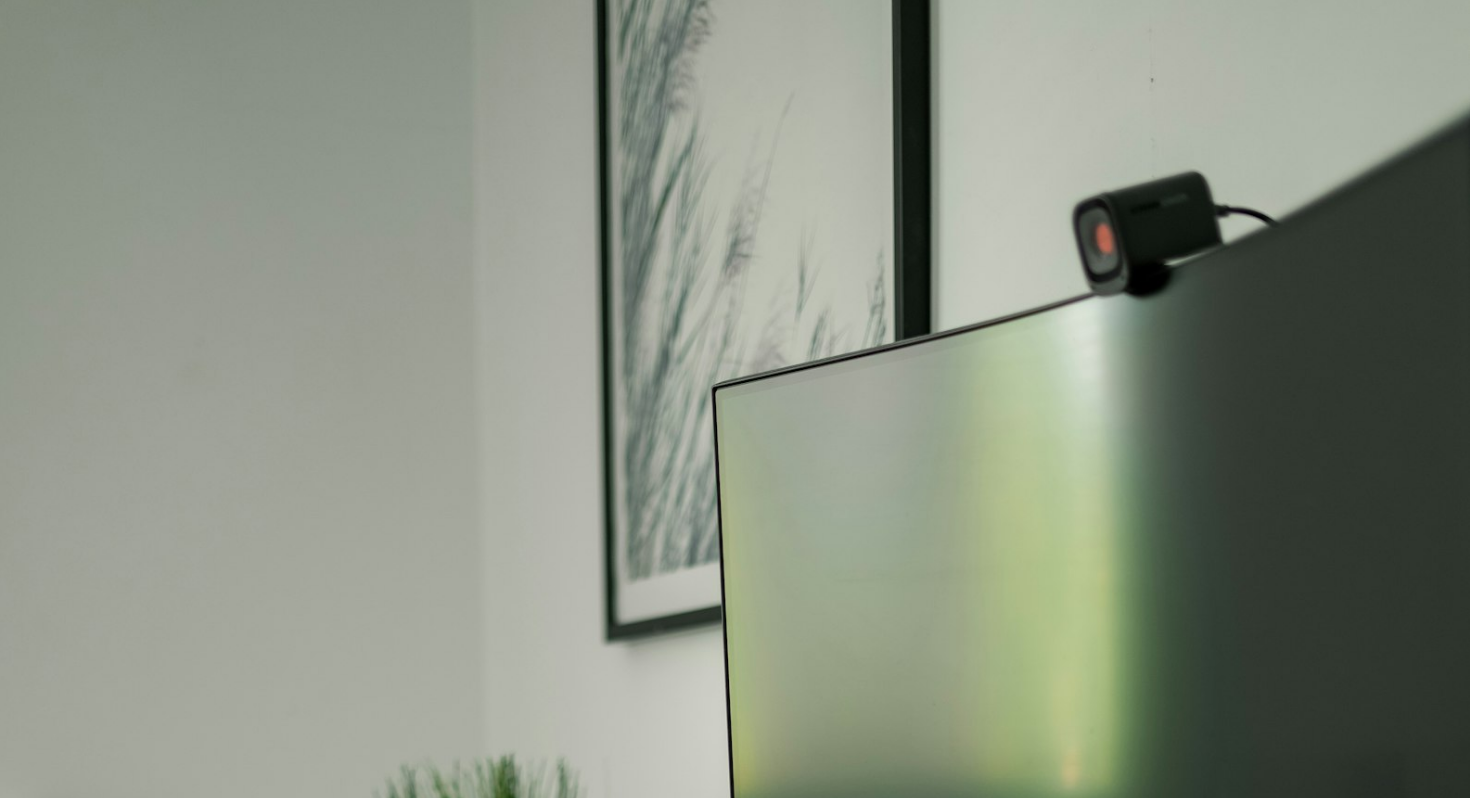 scroll, scrollTop: 705, scrollLeft: 0, axis: vertical 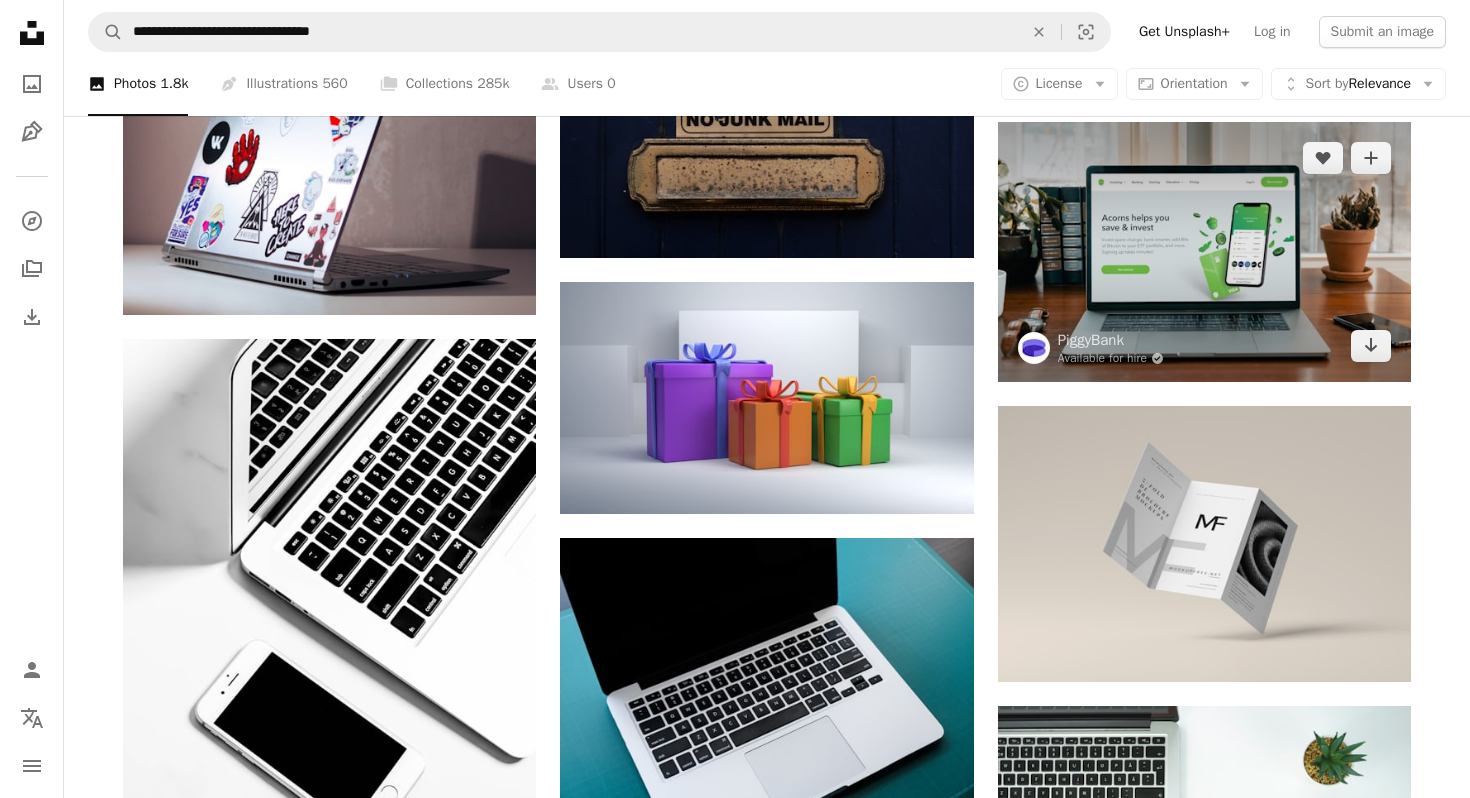 click at bounding box center [1204, 252] 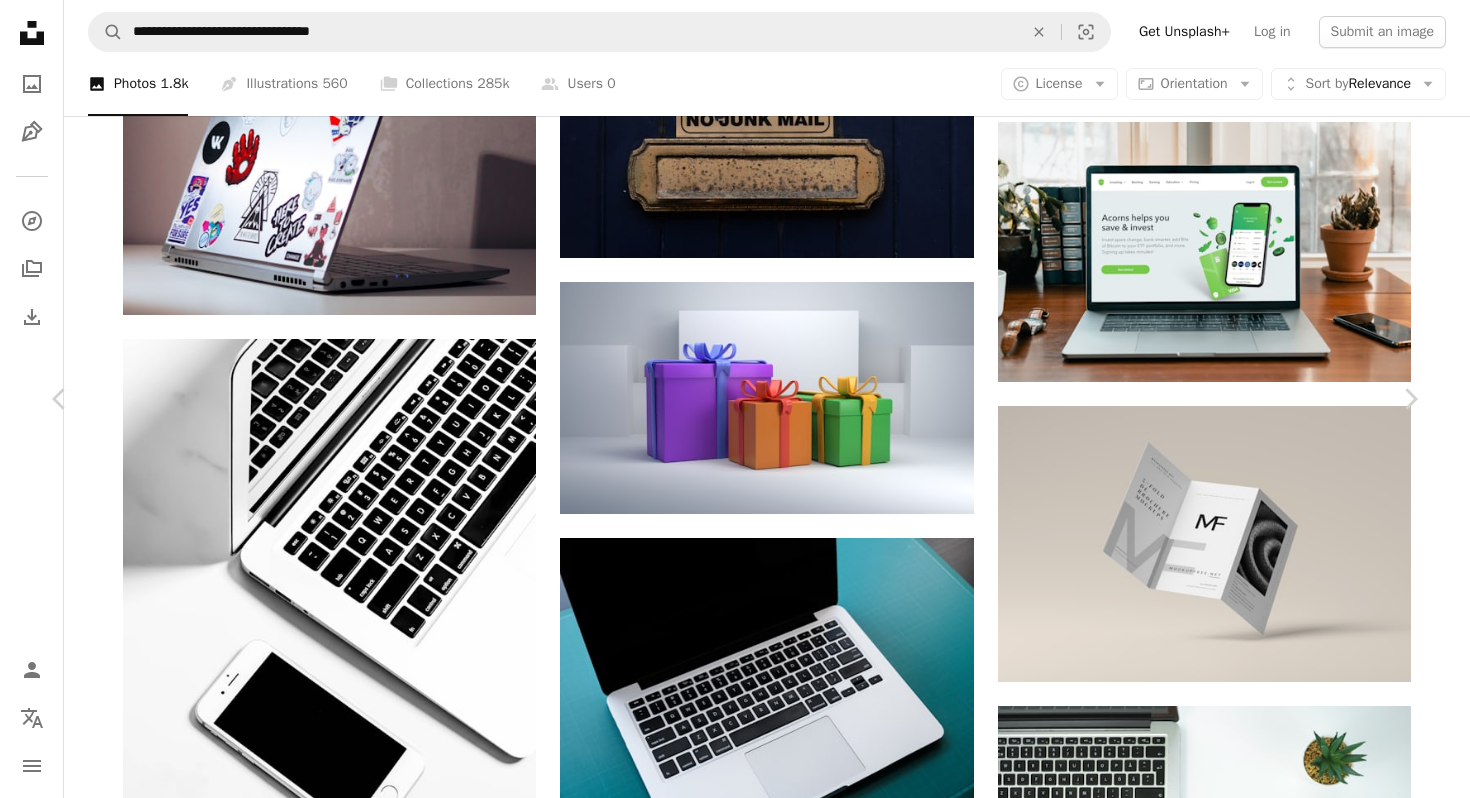 click at bounding box center [727, 48465] 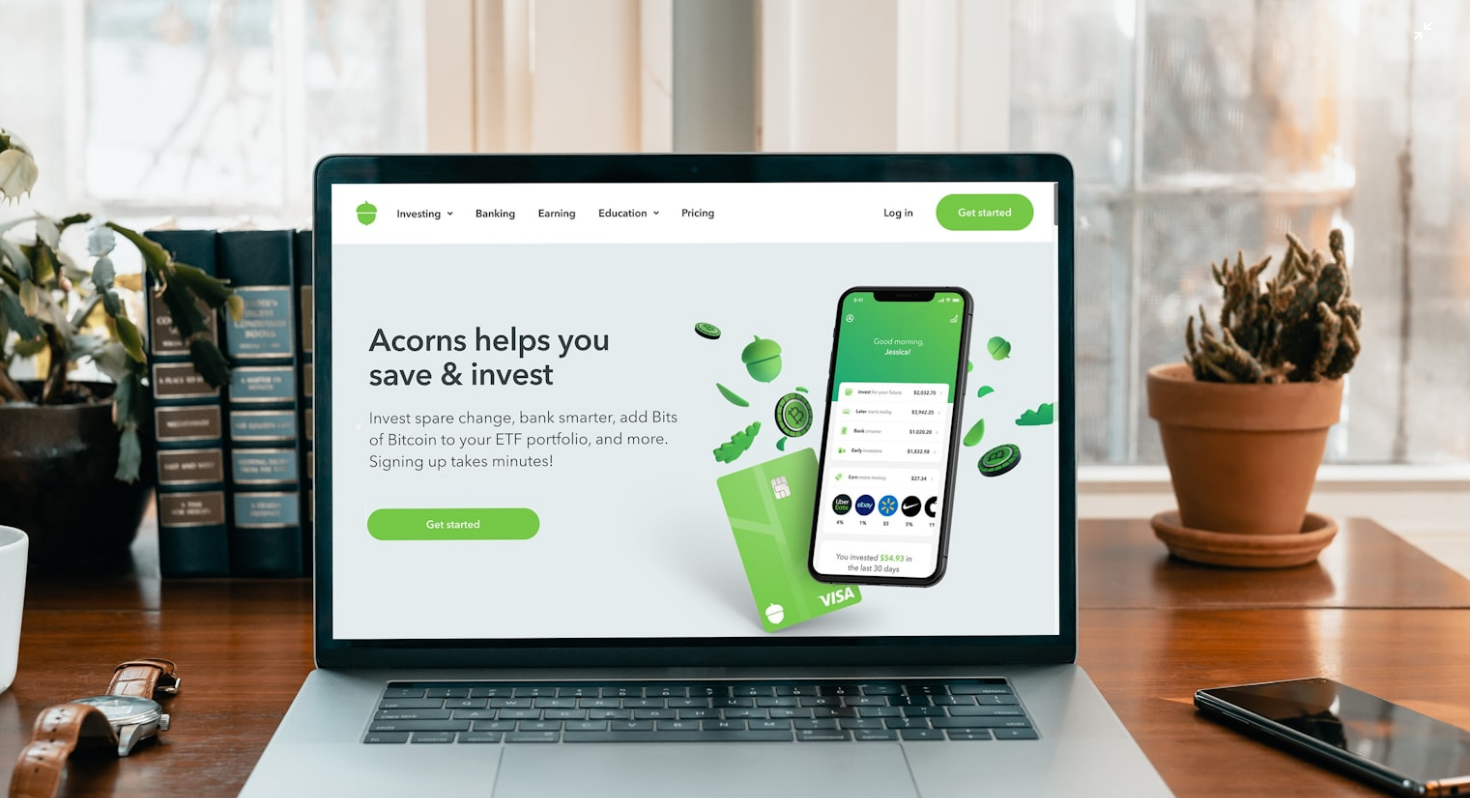 scroll, scrollTop: 64, scrollLeft: 0, axis: vertical 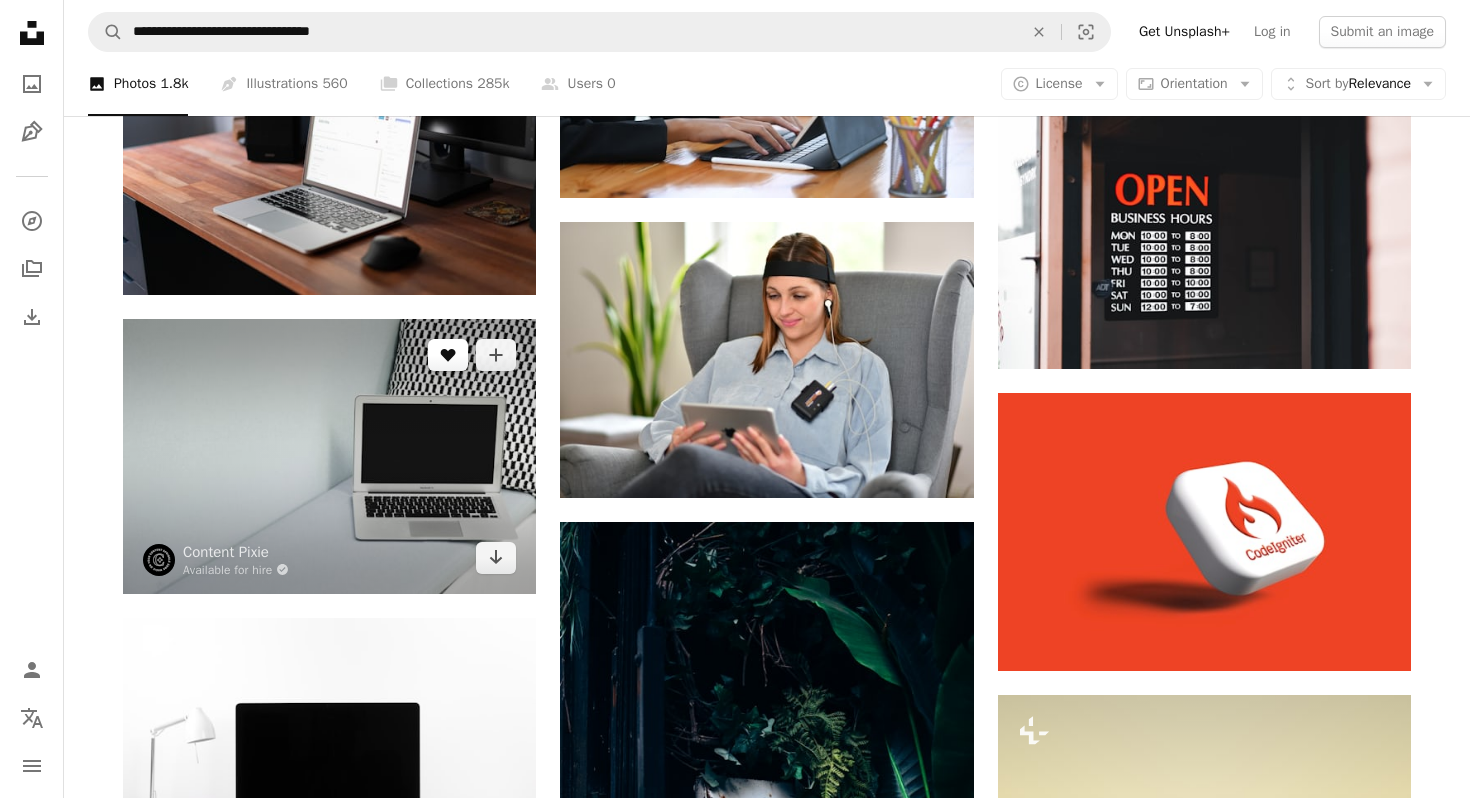 click on "A heart" at bounding box center (448, 355) 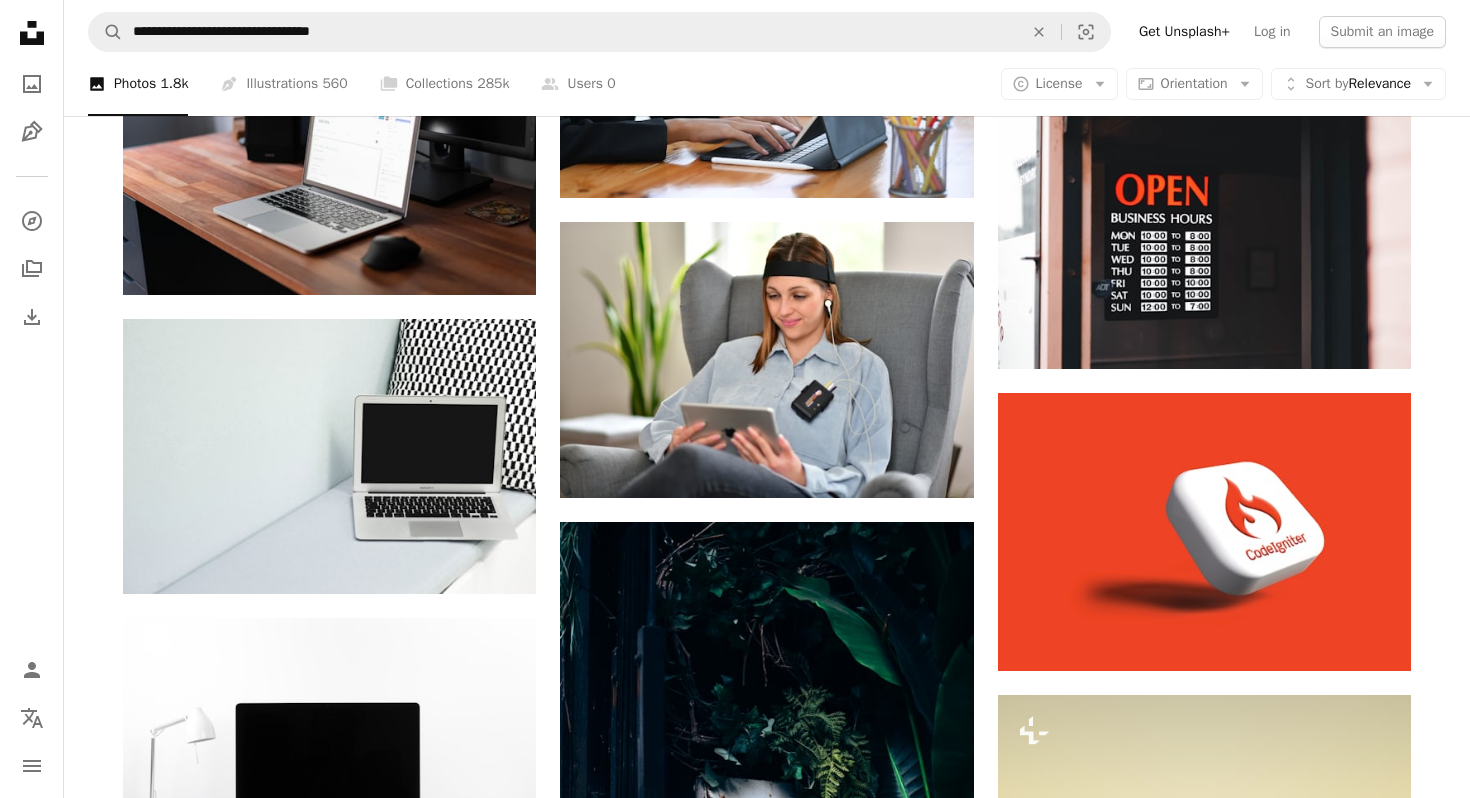 click on "An X shape" at bounding box center (20, 20) 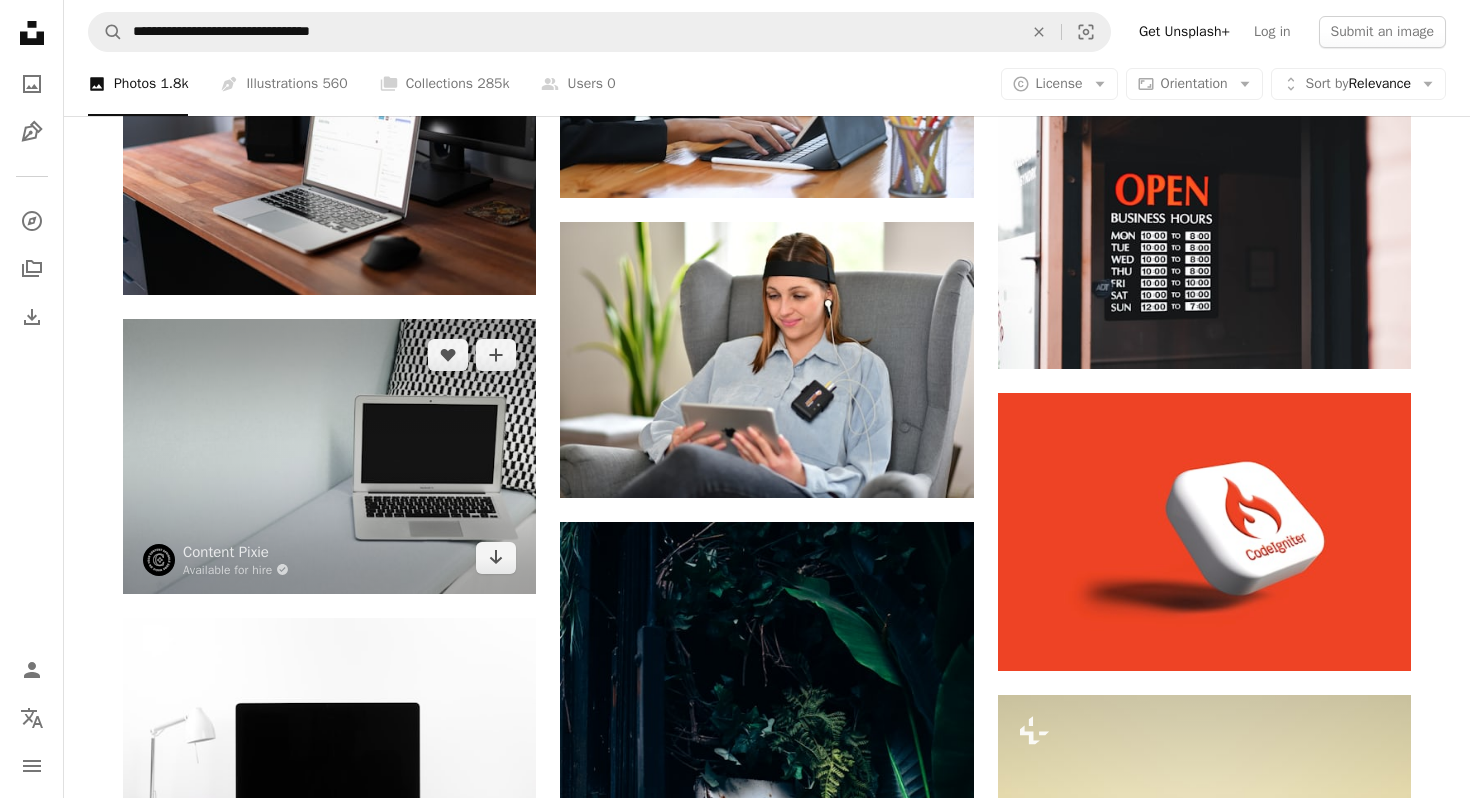 click at bounding box center (329, 456) 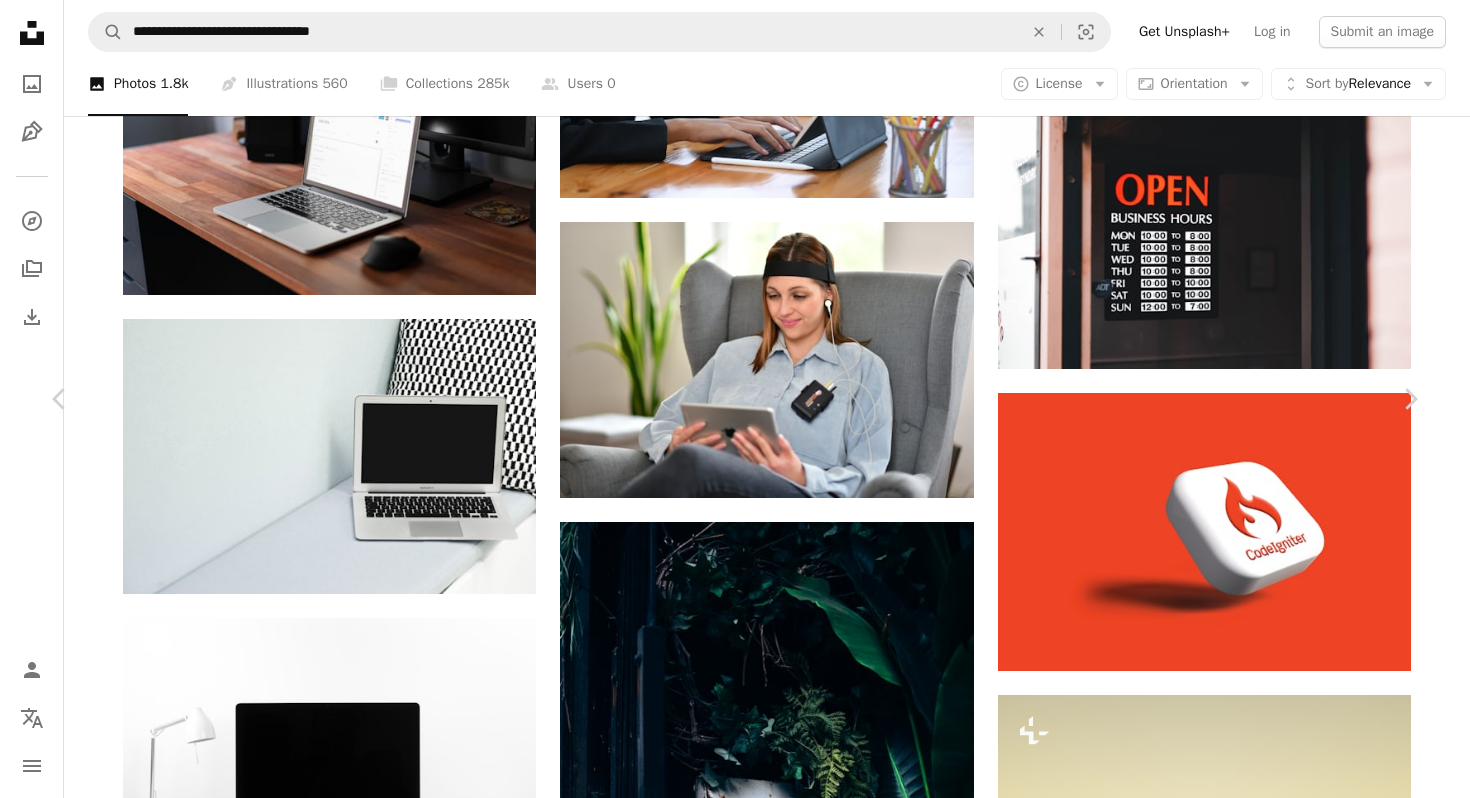 click at bounding box center (727, 42668) 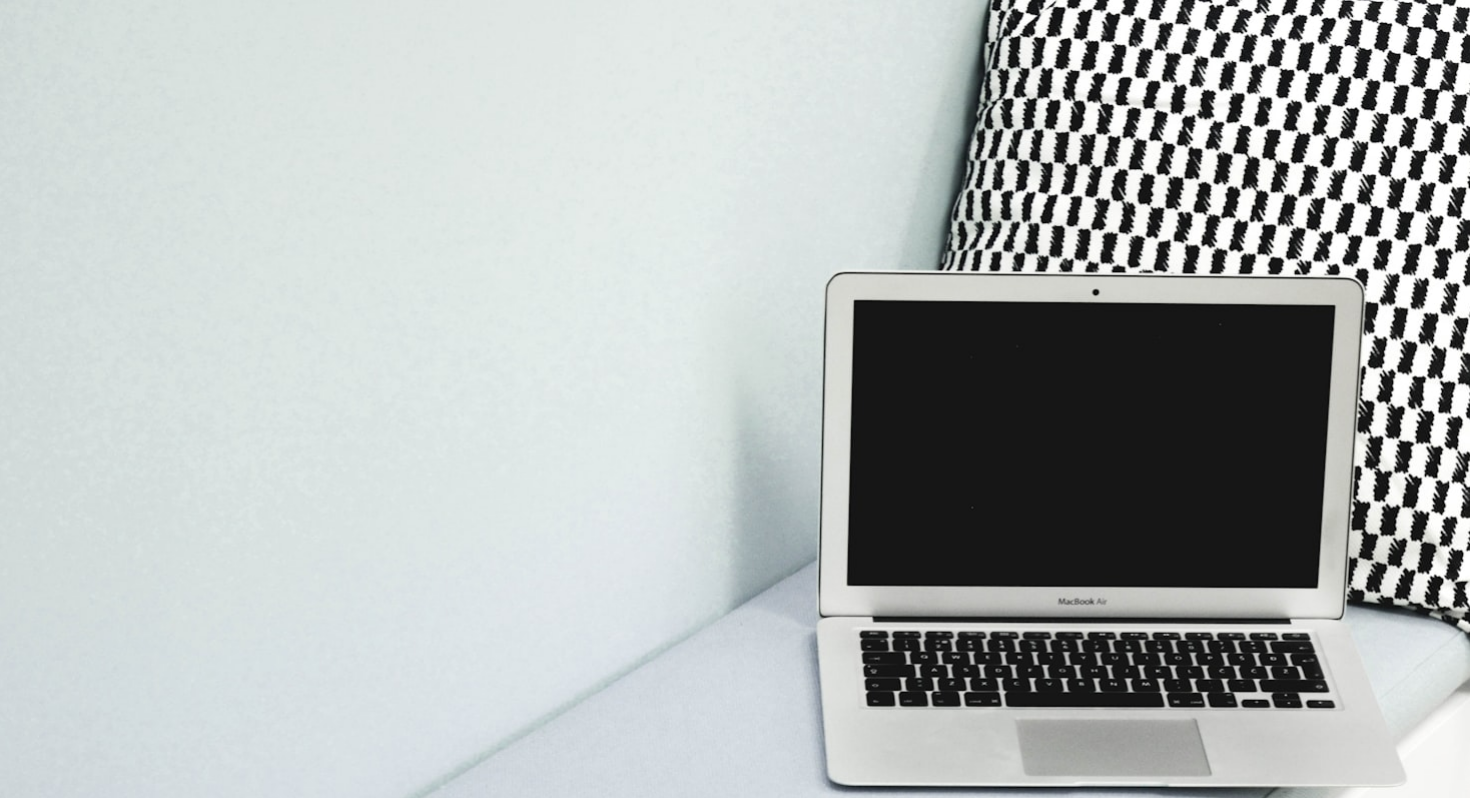 scroll, scrollTop: 91, scrollLeft: 0, axis: vertical 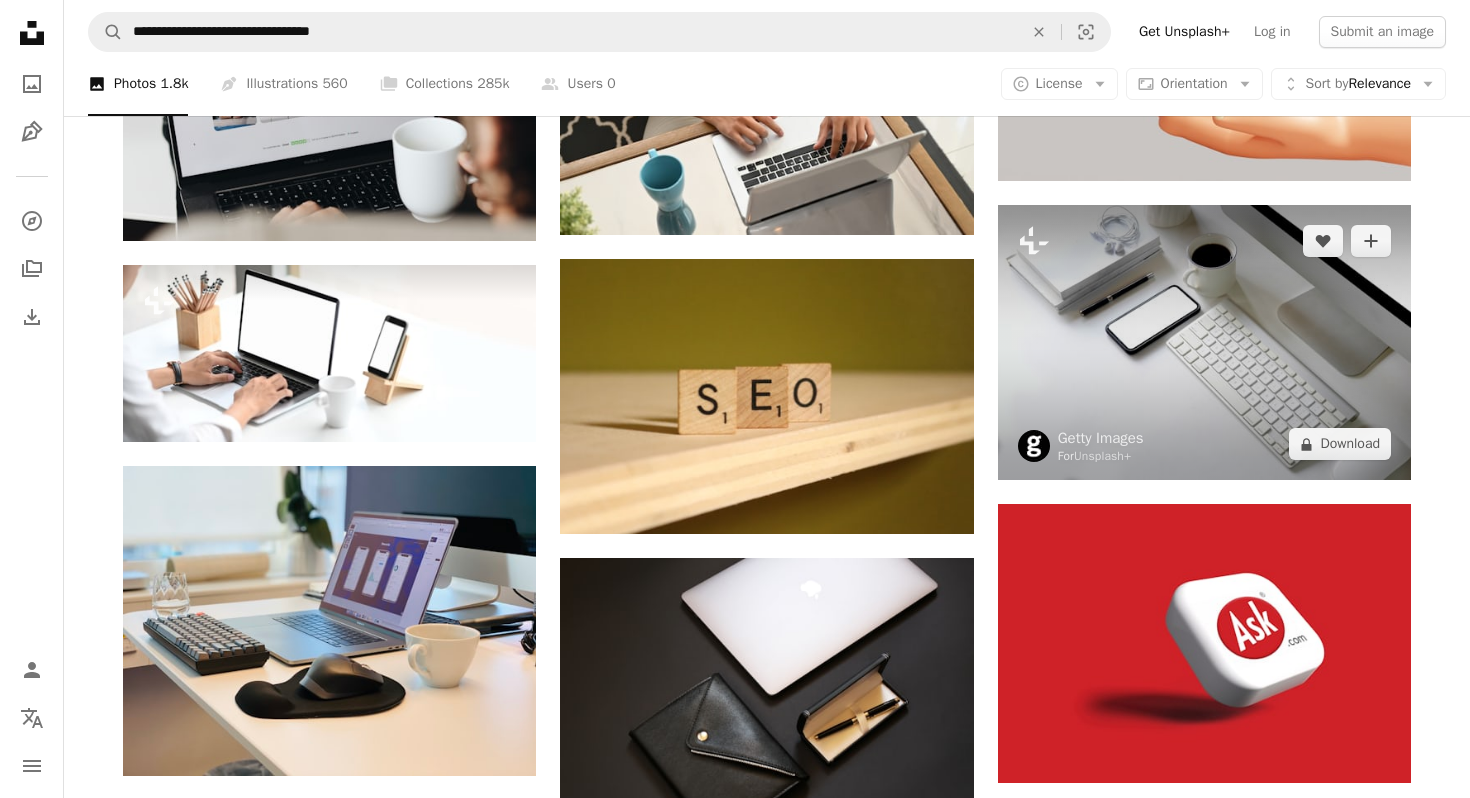 click at bounding box center (1204, 342) 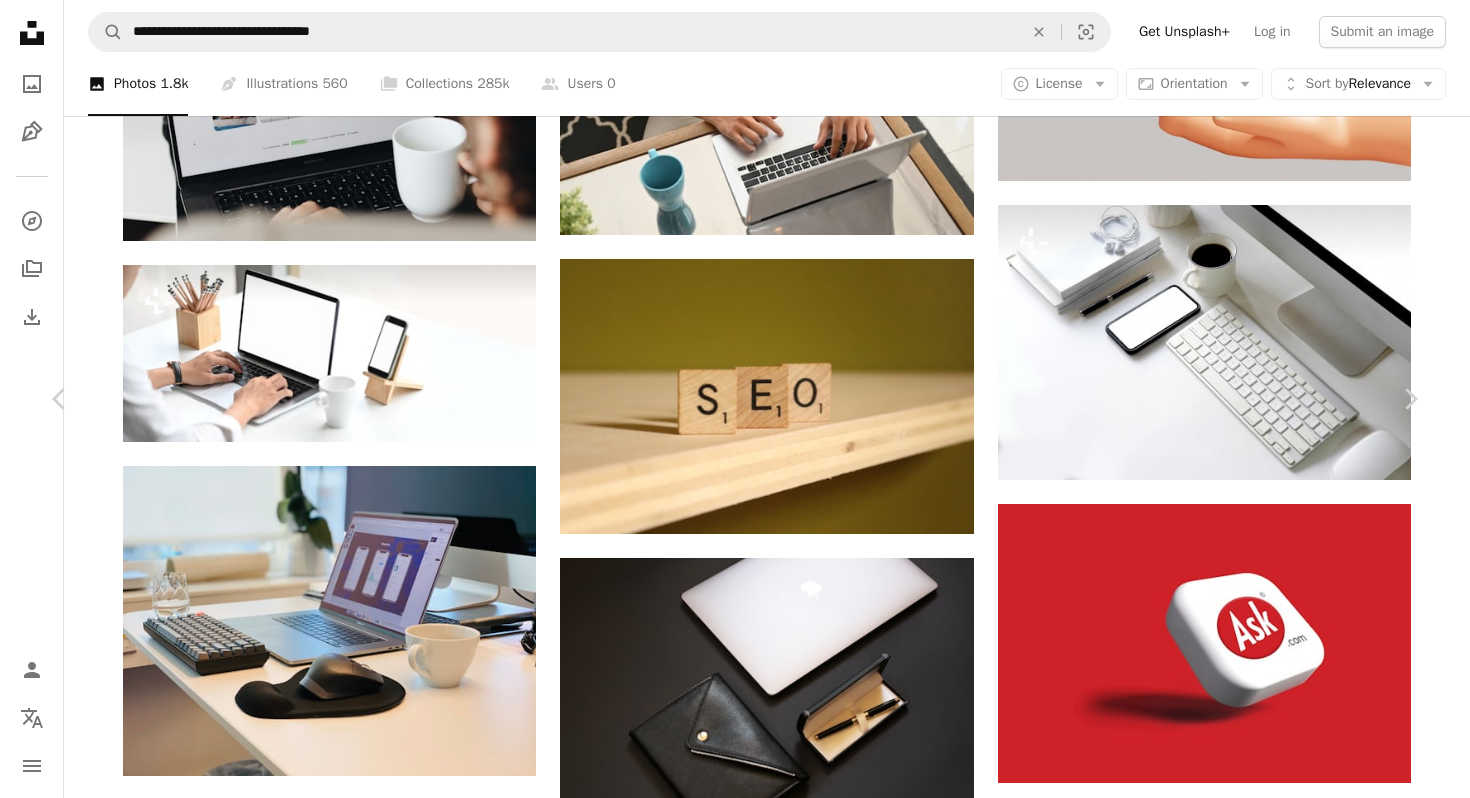 click at bounding box center [727, 33937] 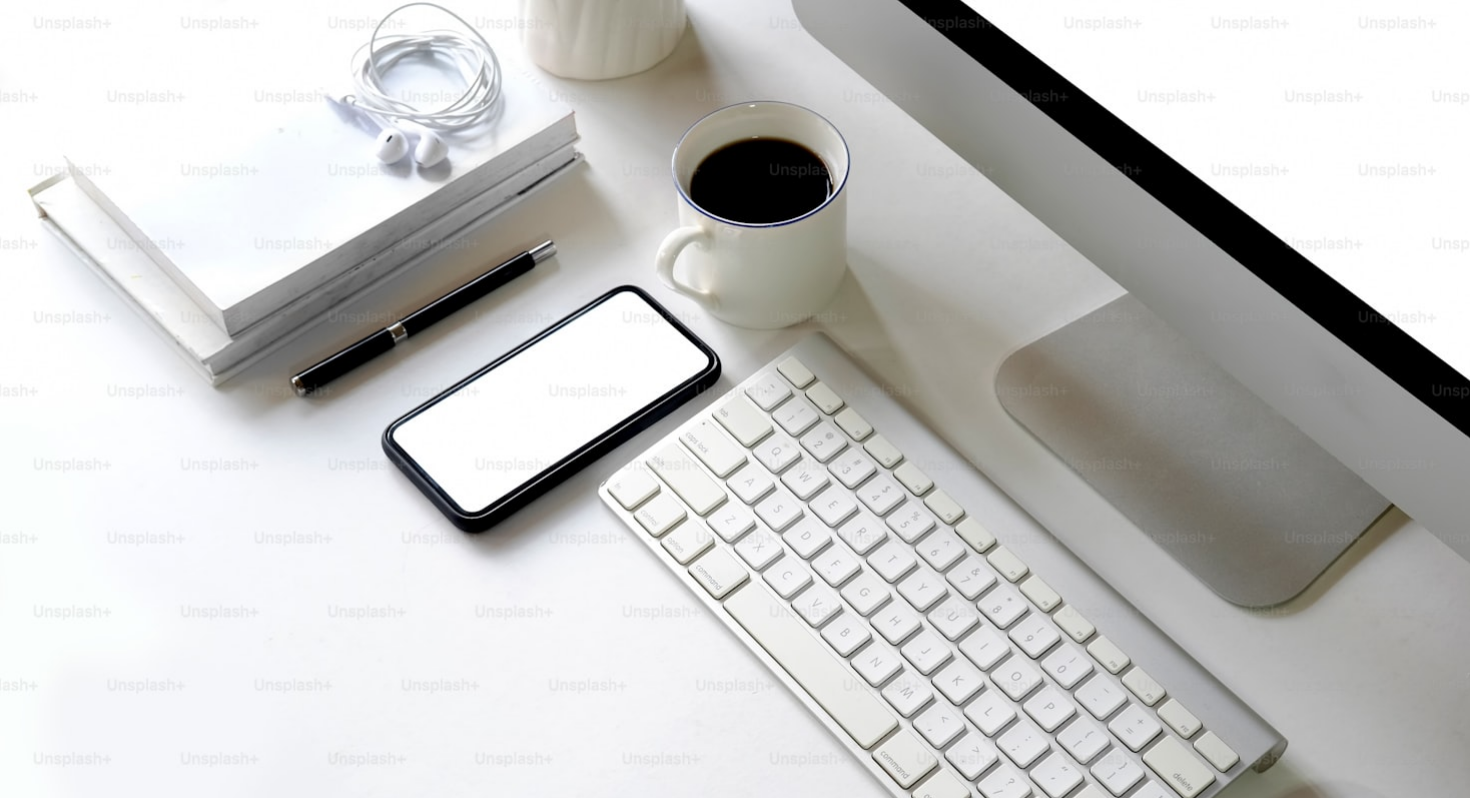 scroll, scrollTop: 91, scrollLeft: 0, axis: vertical 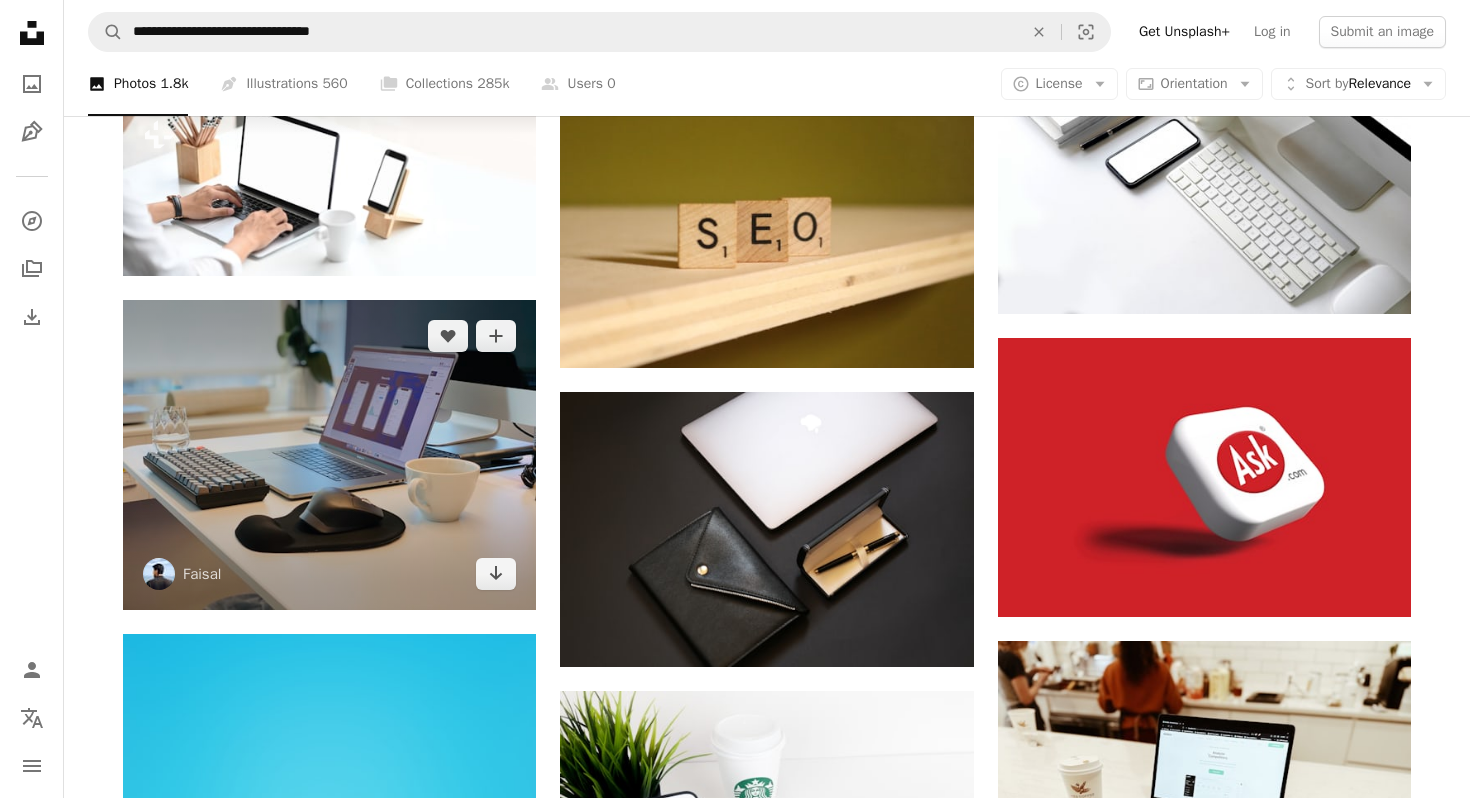 click at bounding box center [329, 455] 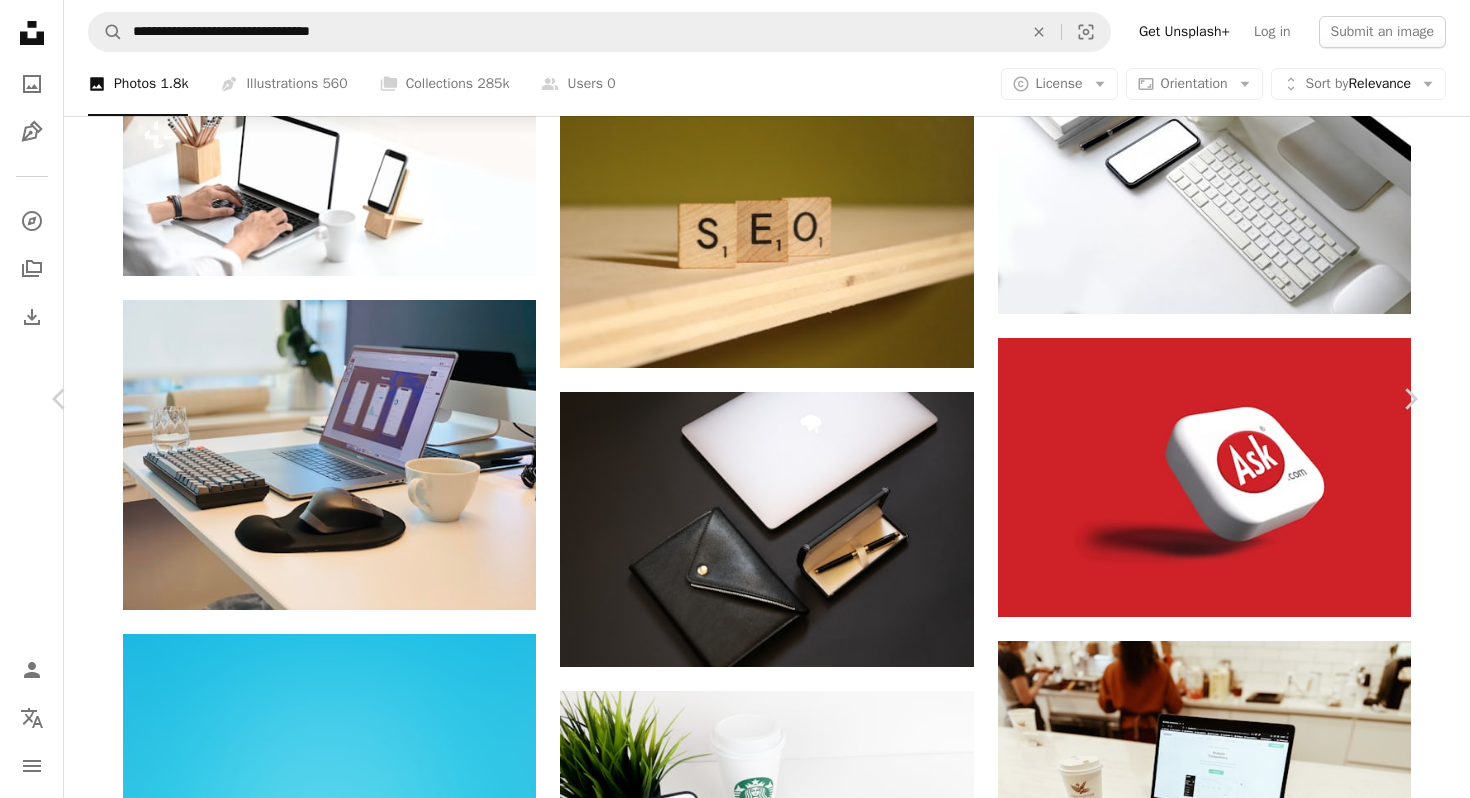 click at bounding box center (727, 33771) 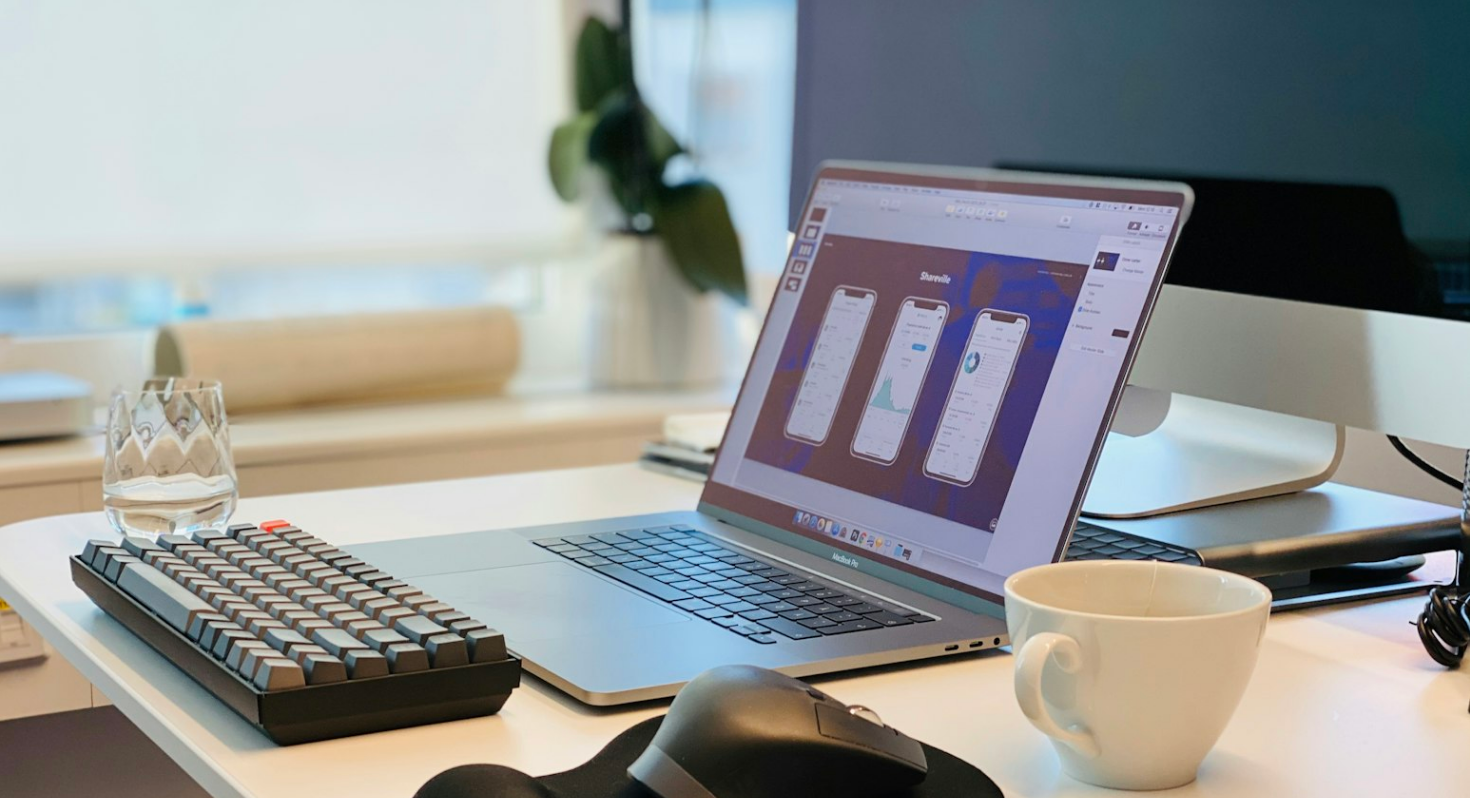 scroll, scrollTop: 153, scrollLeft: 0, axis: vertical 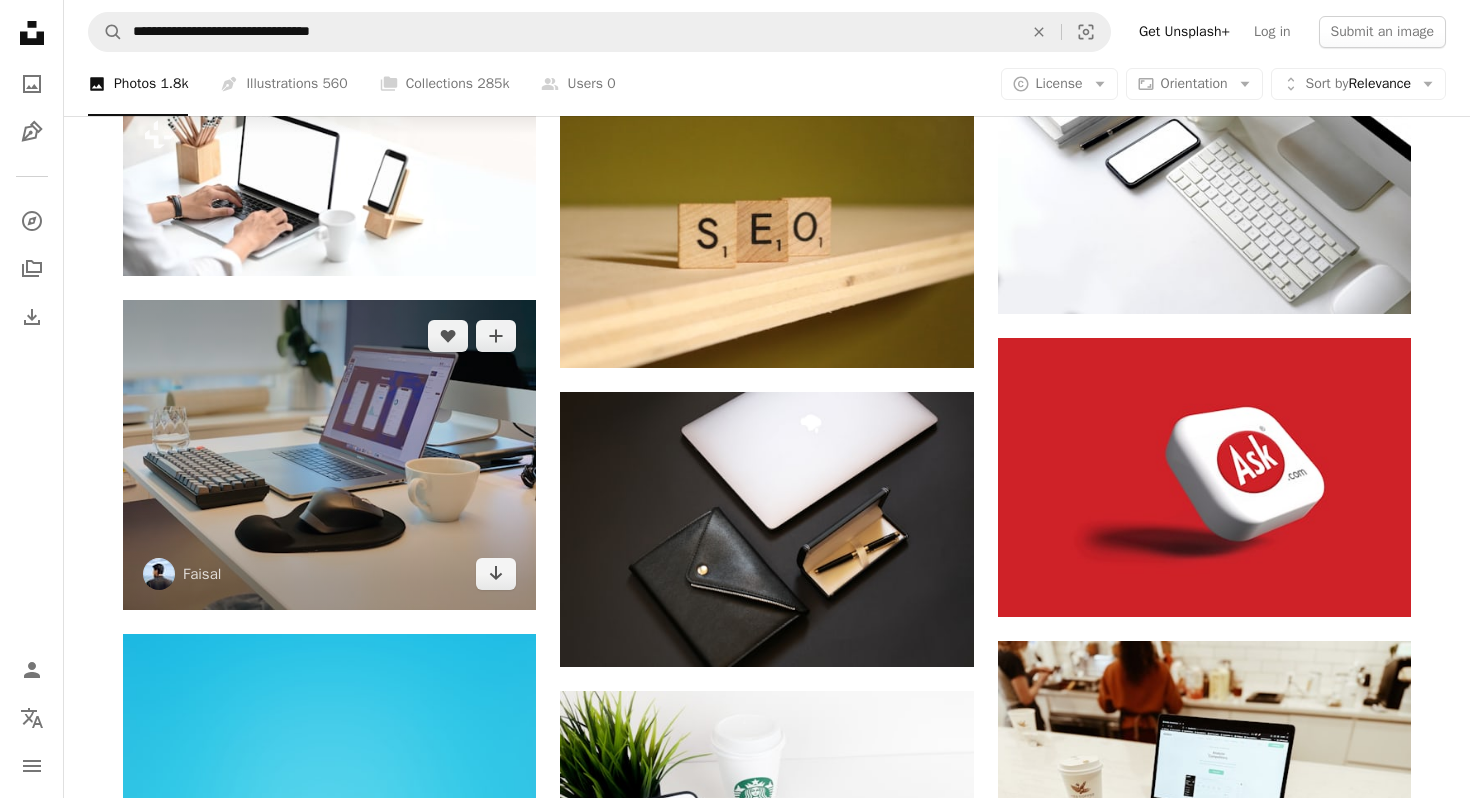 click at bounding box center [329, 455] 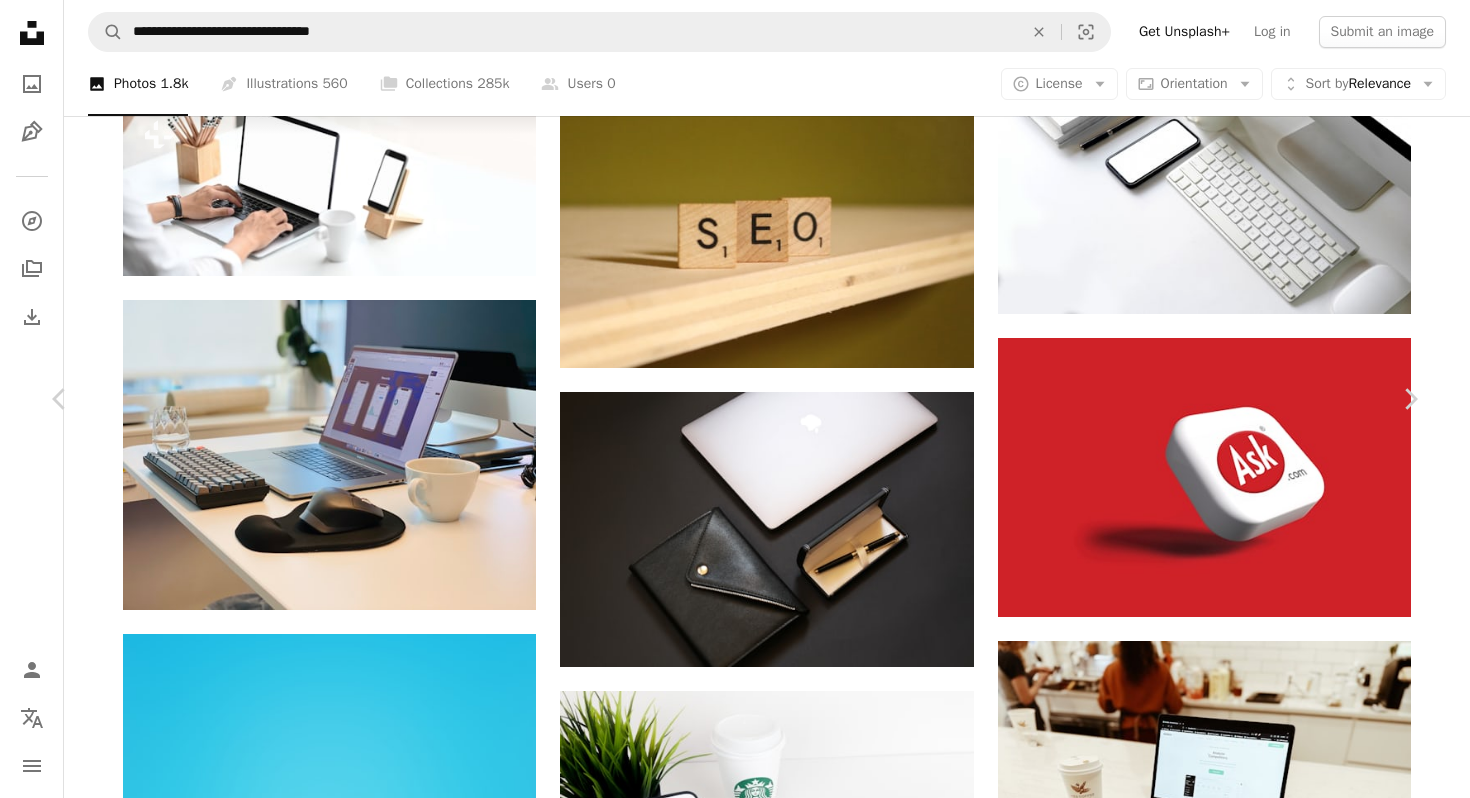 click on "Chevron down" 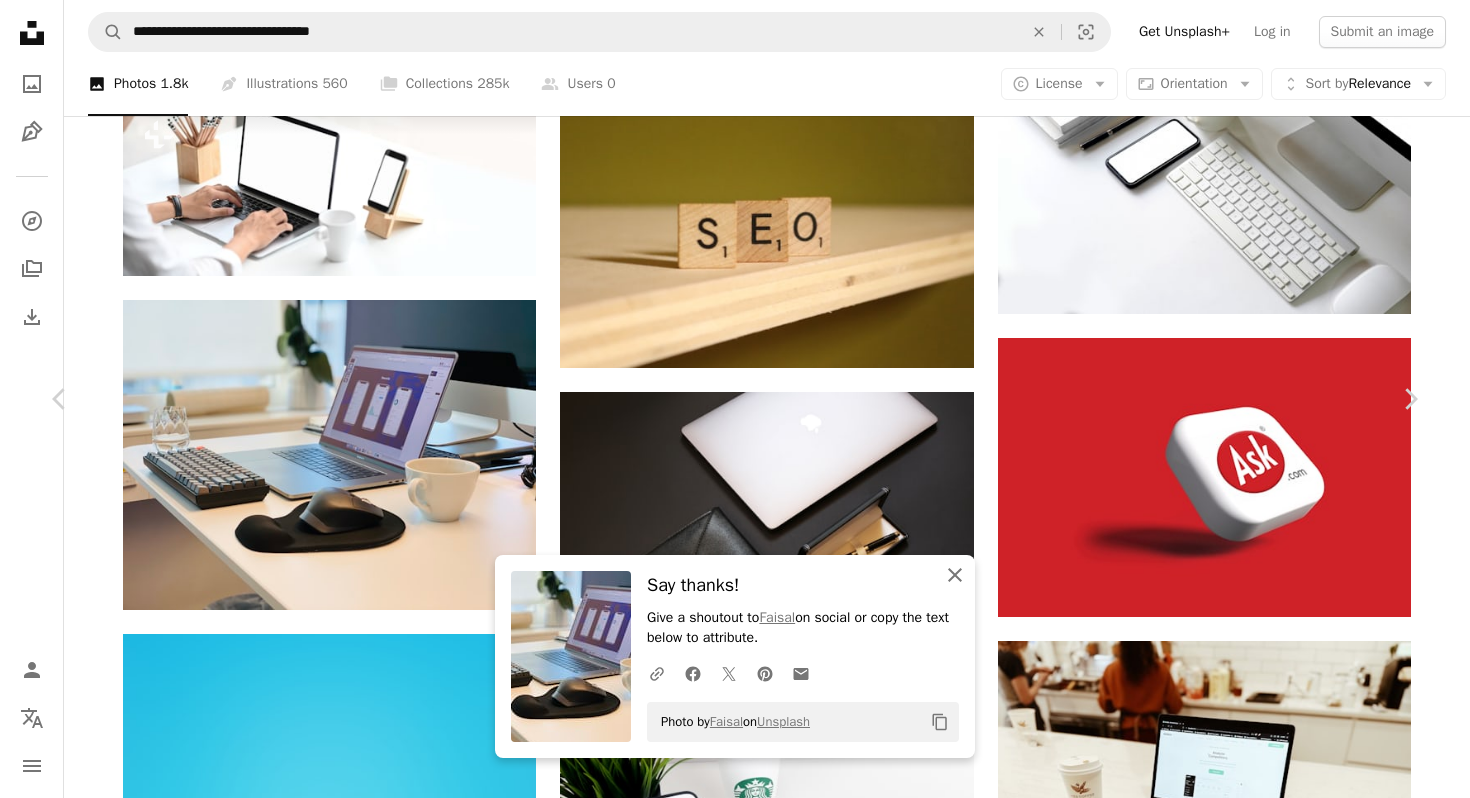 click on "An X shape" 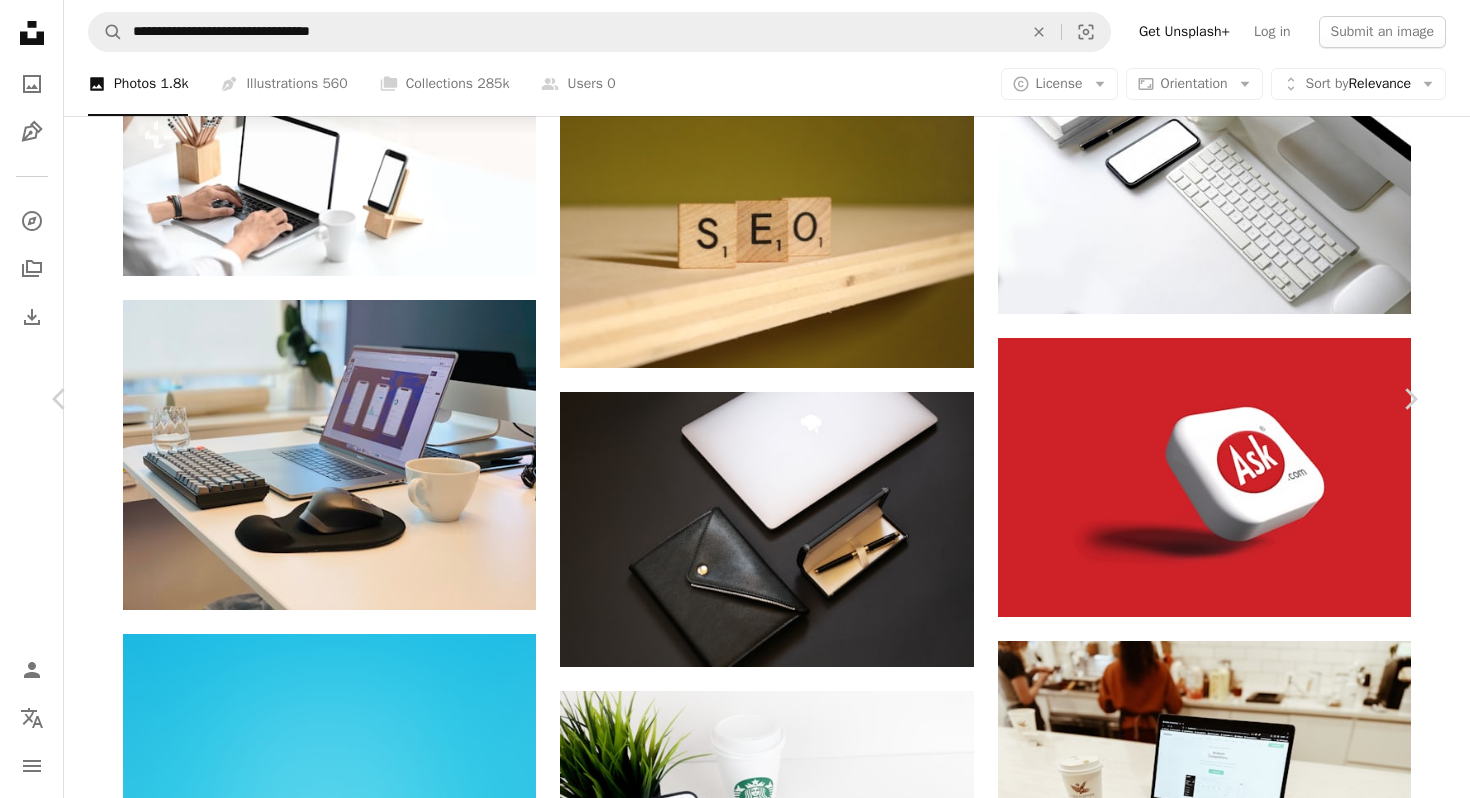 click on "Chevron down" 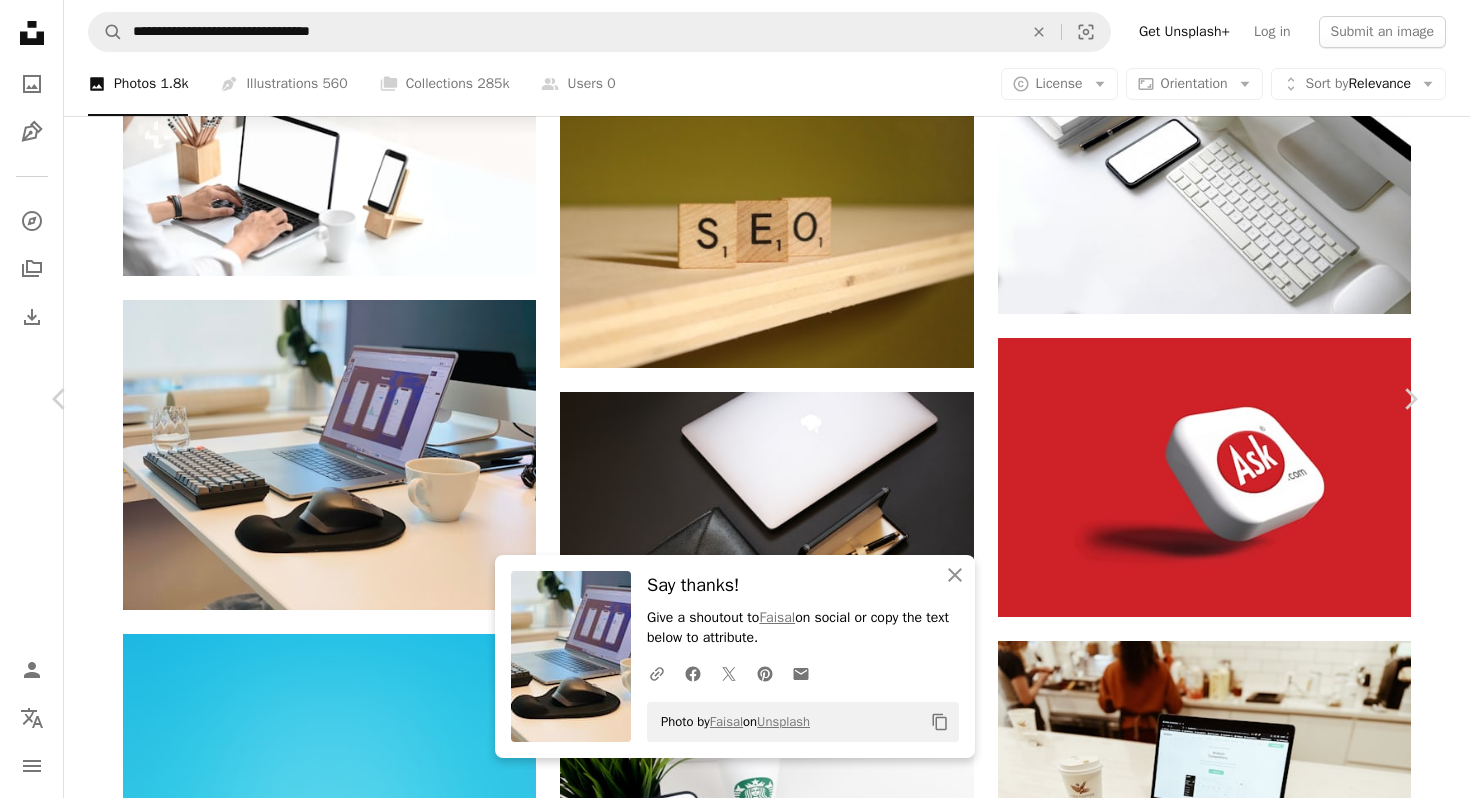 click on "An X shape" at bounding box center (20, 20) 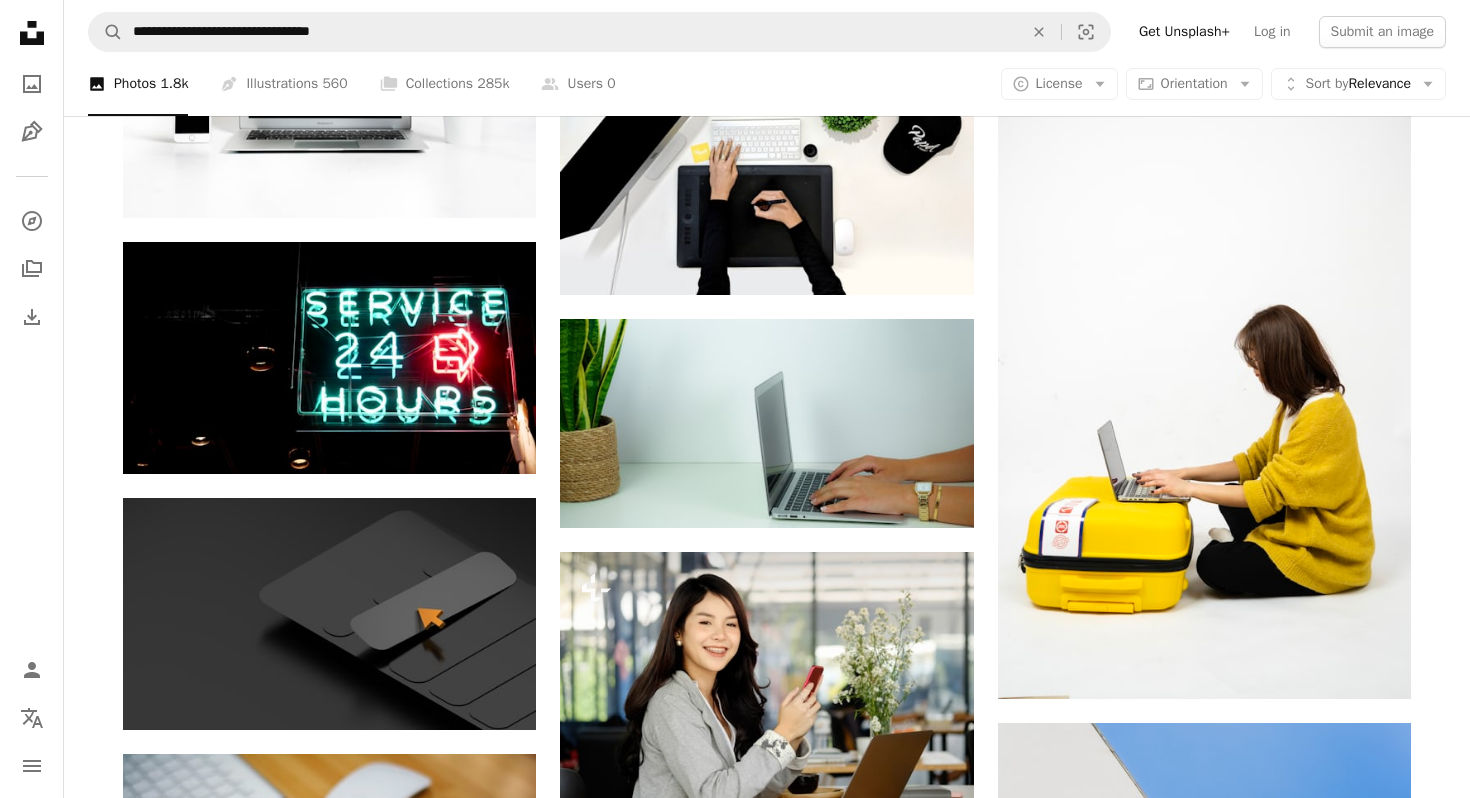 scroll, scrollTop: 25976, scrollLeft: 0, axis: vertical 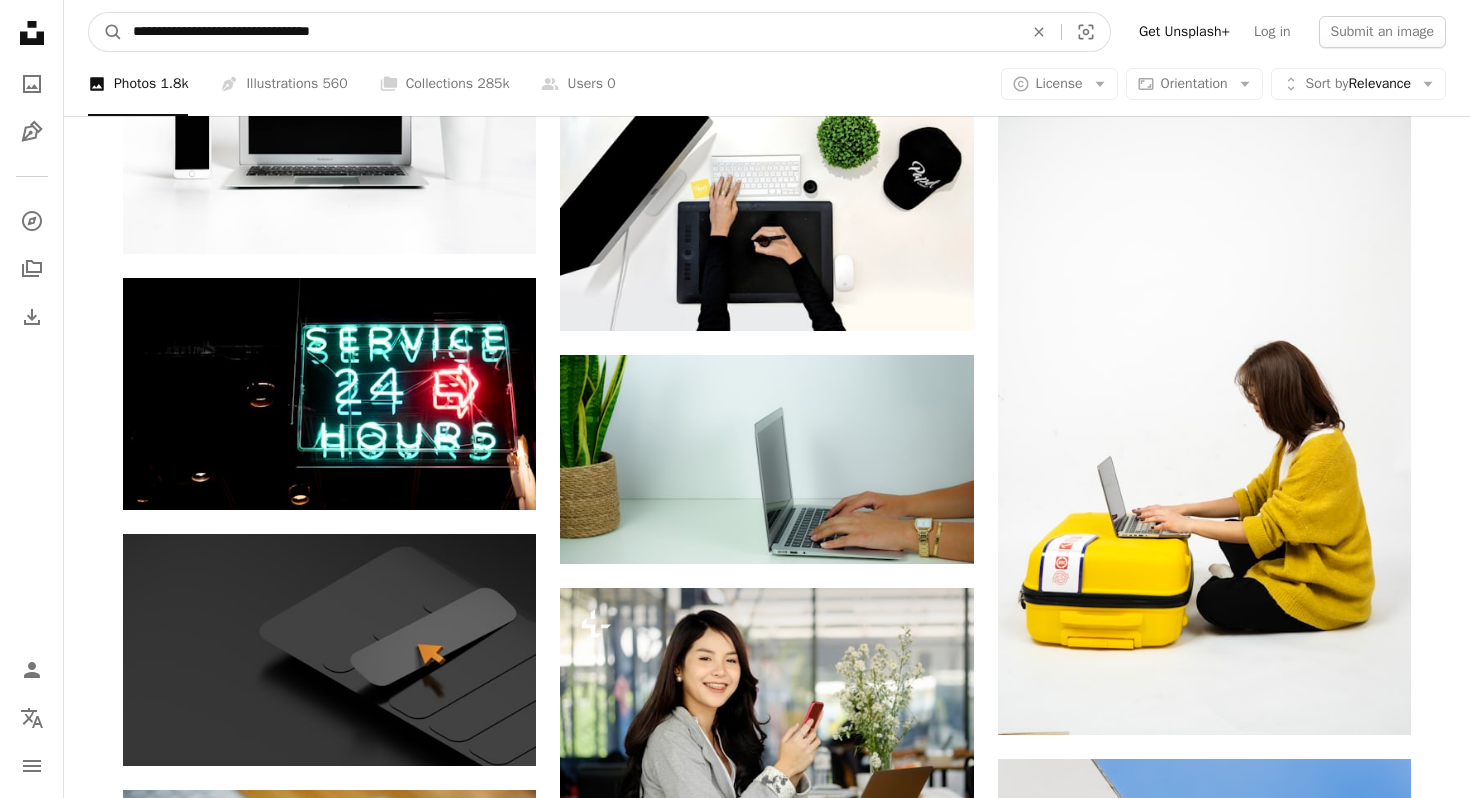 click on "**********" at bounding box center [570, 32] 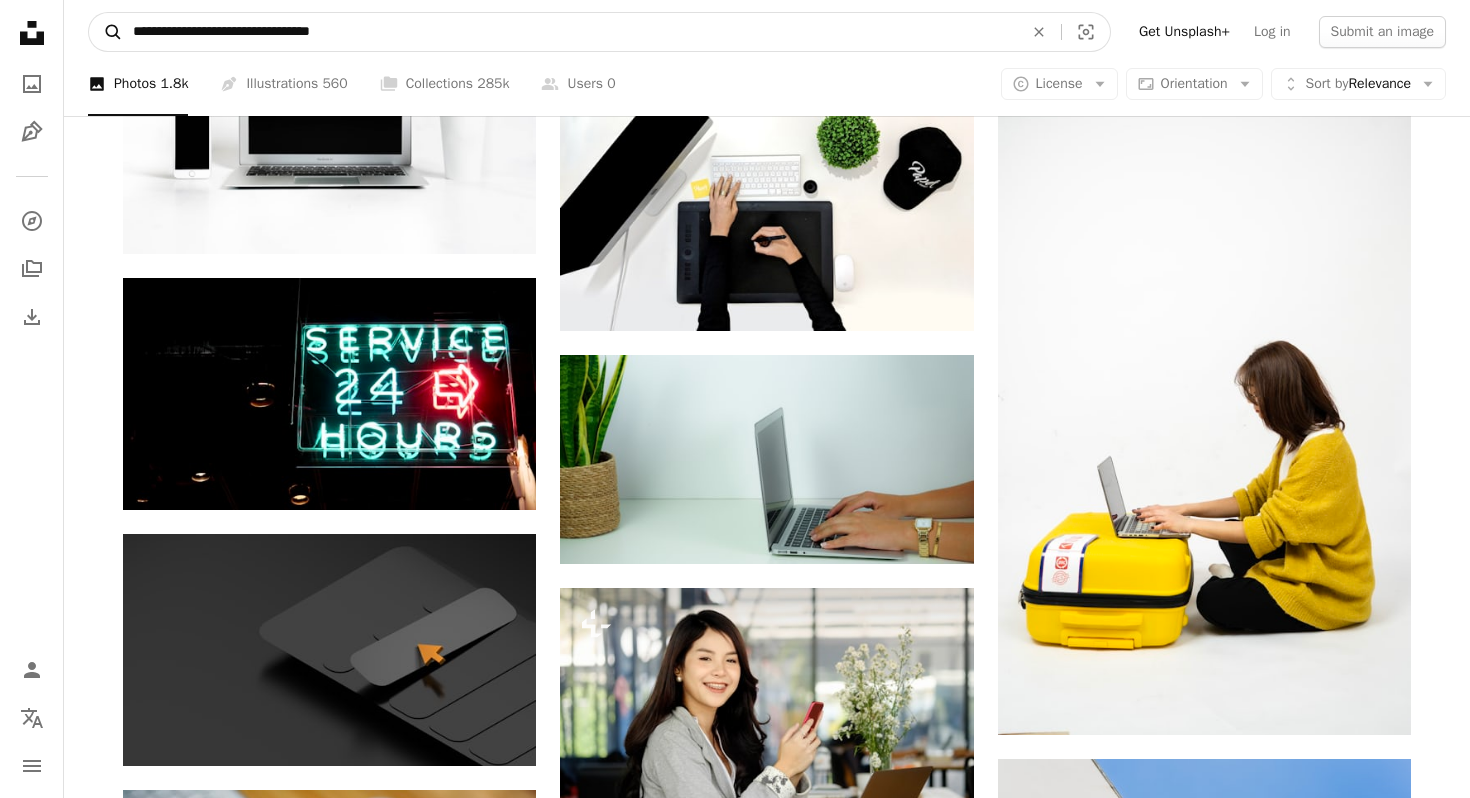drag, startPoint x: 226, startPoint y: 32, endPoint x: 89, endPoint y: 36, distance: 137.05838 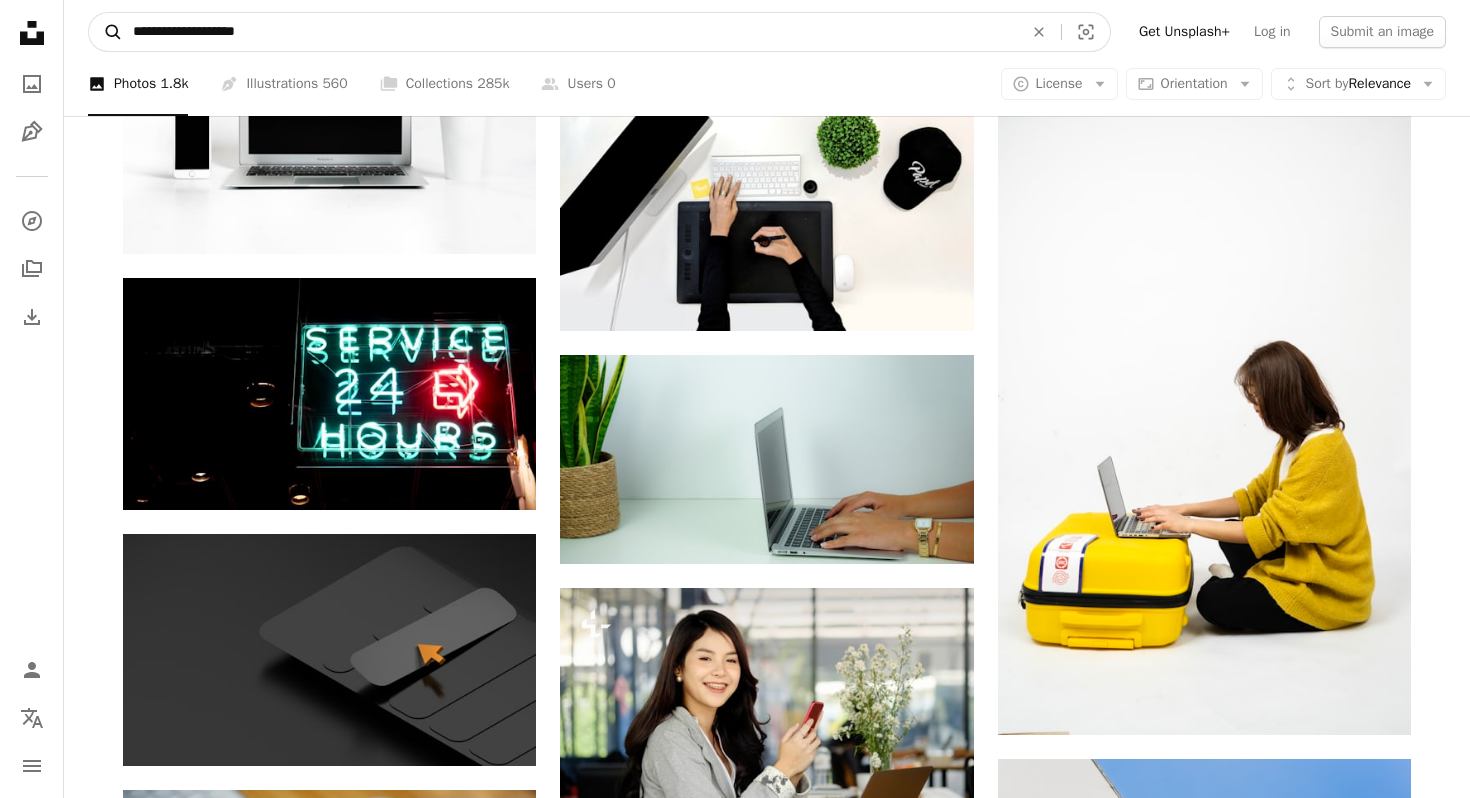 type on "**********" 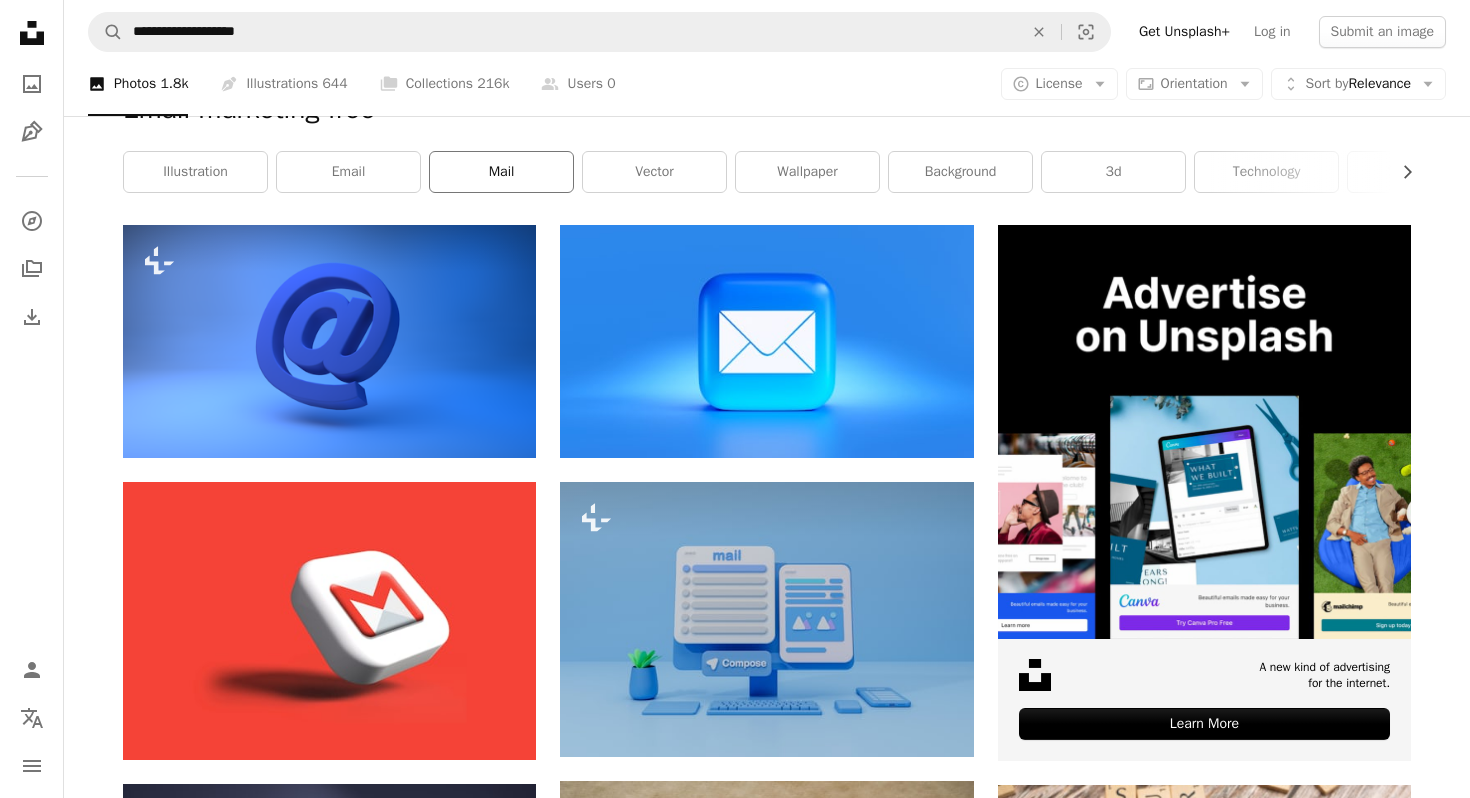 scroll, scrollTop: 277, scrollLeft: 0, axis: vertical 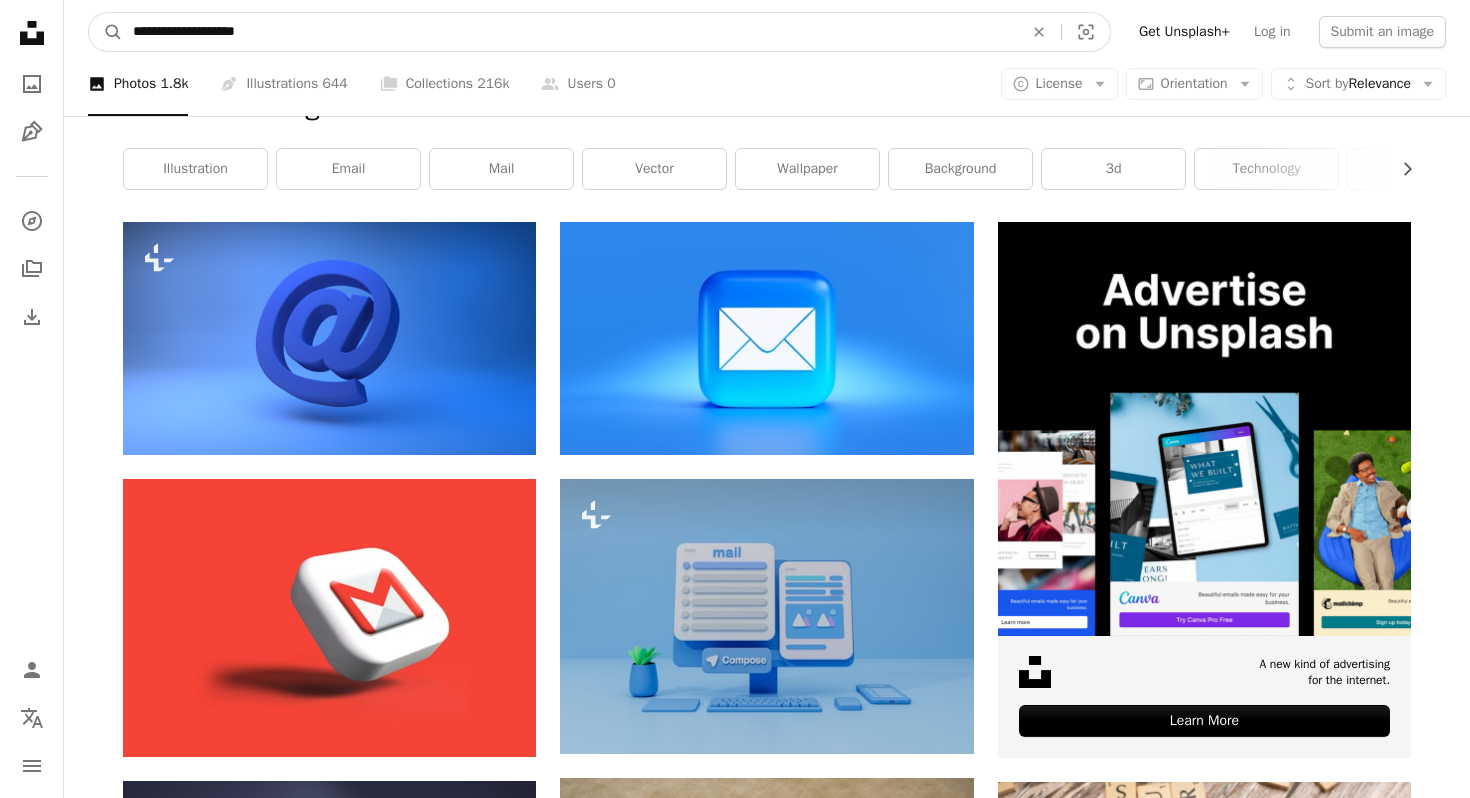 drag, startPoint x: 236, startPoint y: 33, endPoint x: 323, endPoint y: 36, distance: 87.05171 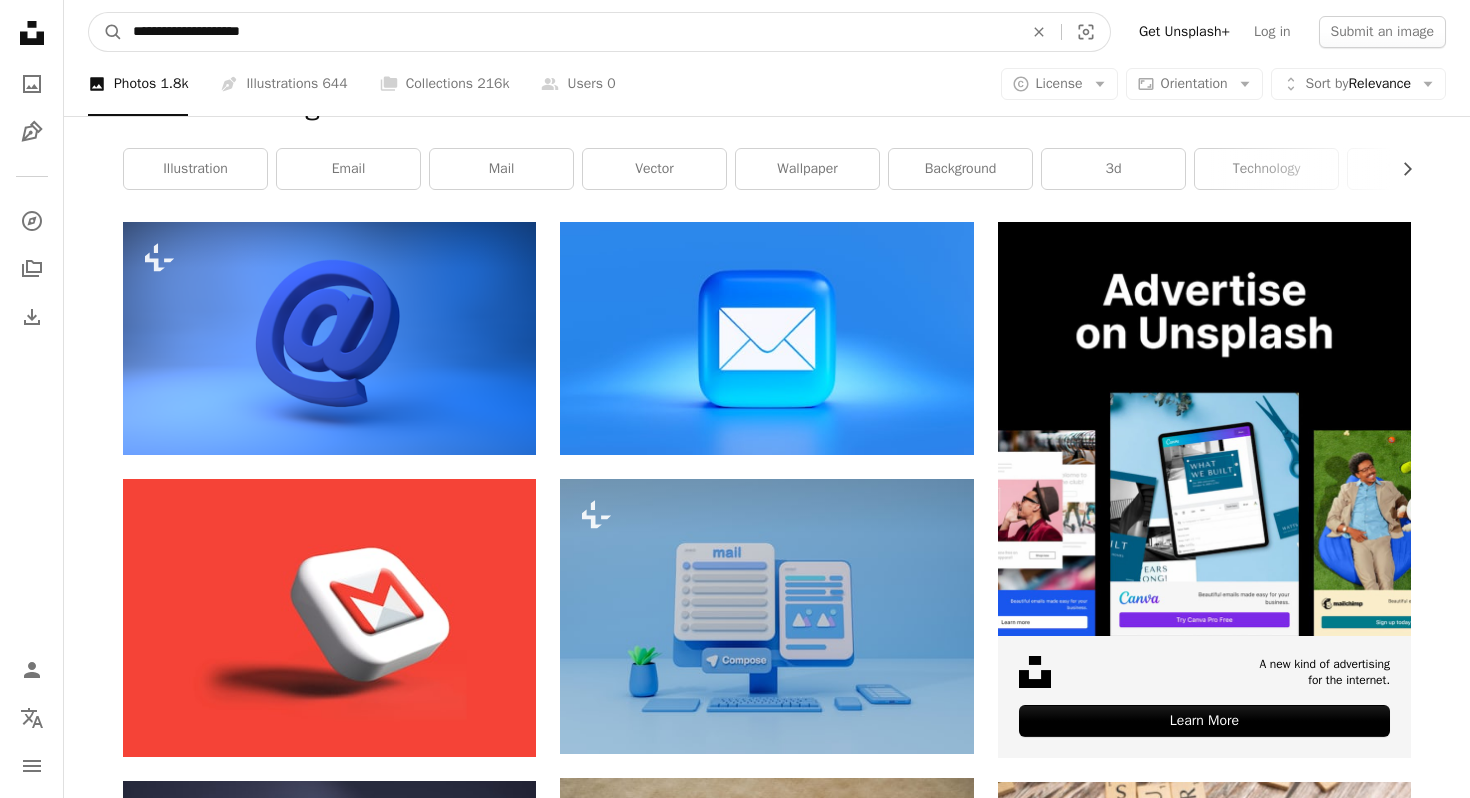 click on "A magnifying glass" at bounding box center [106, 32] 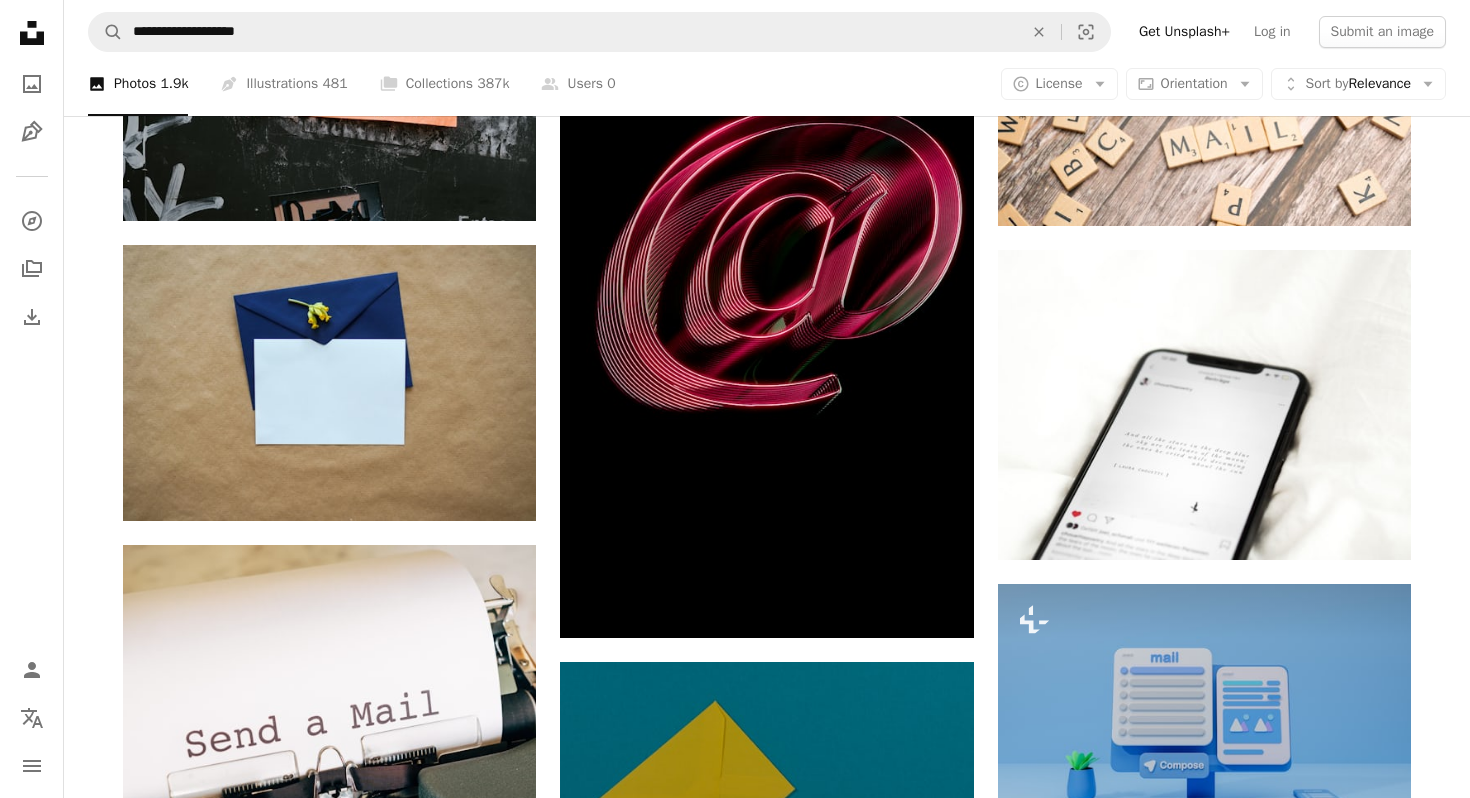 scroll, scrollTop: 1113, scrollLeft: 0, axis: vertical 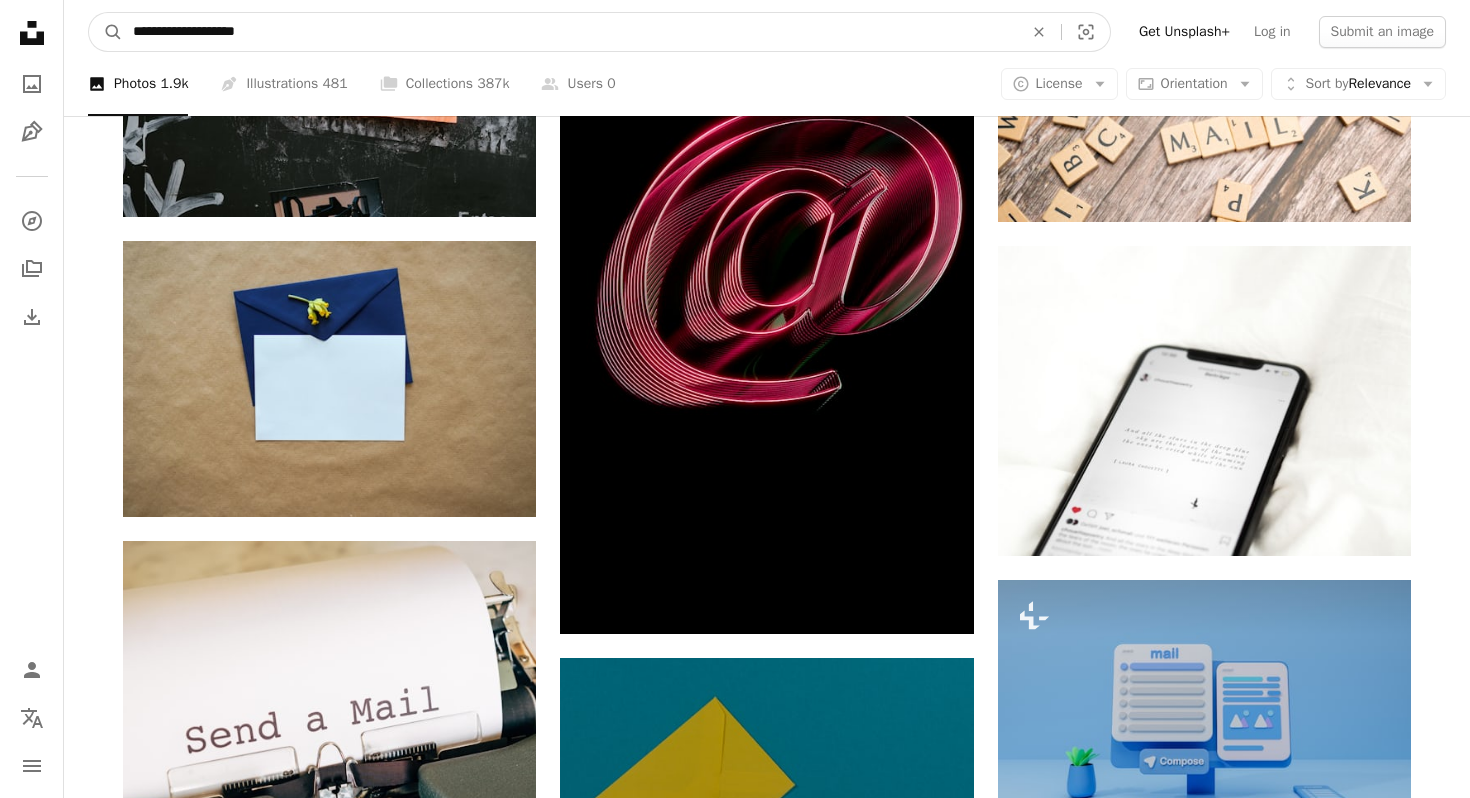 click on "**********" at bounding box center [570, 32] 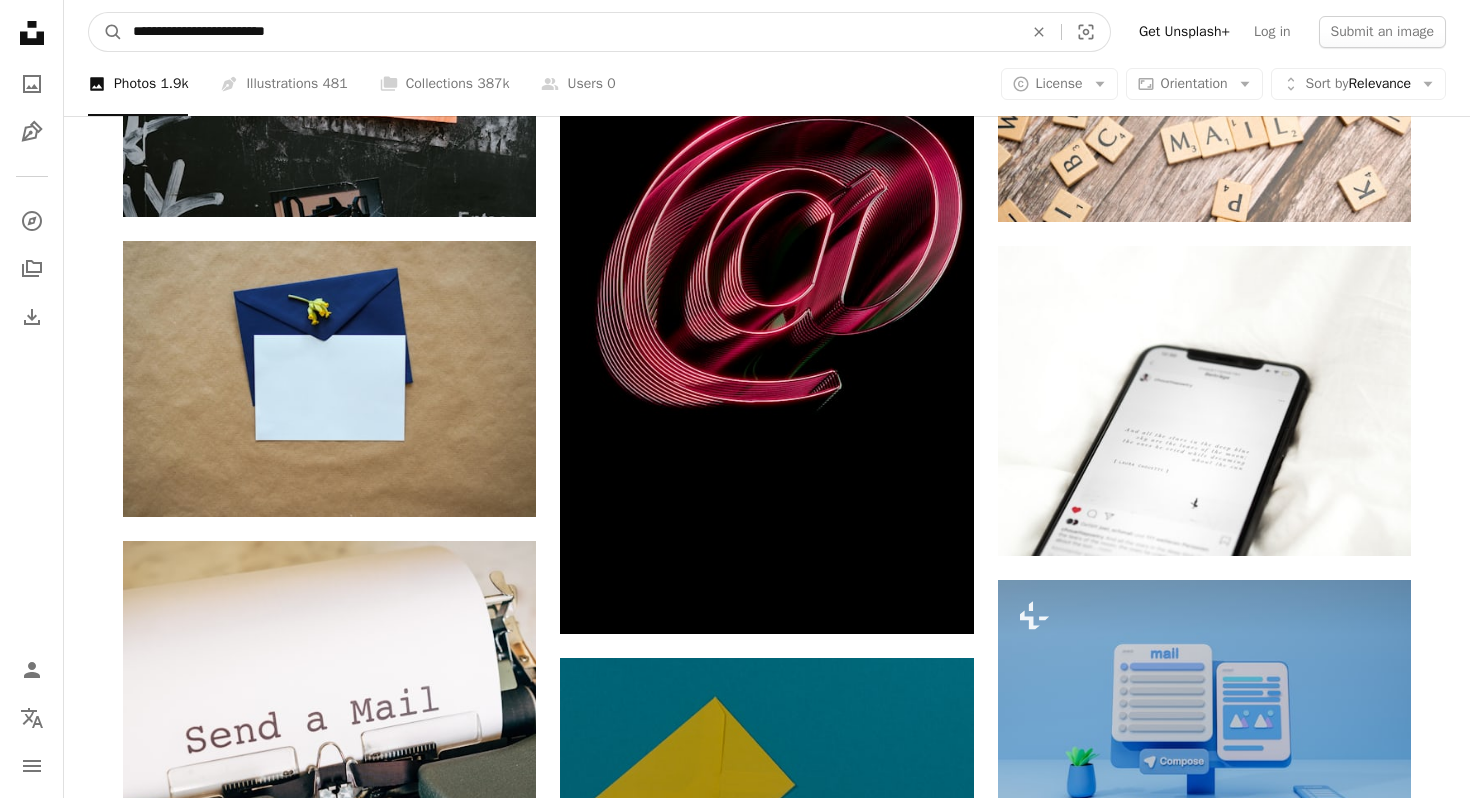 type on "**********" 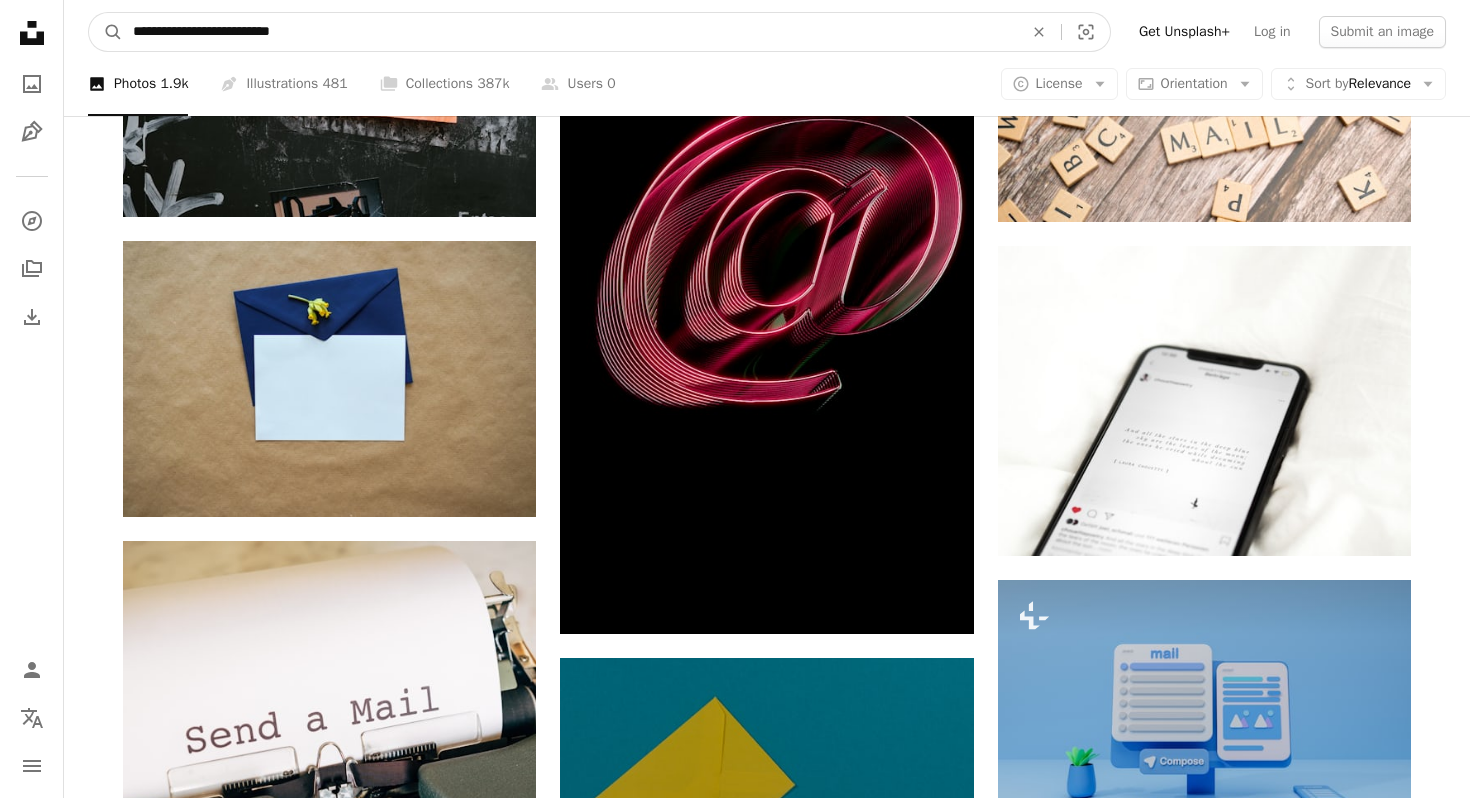 click on "A magnifying glass" at bounding box center [106, 32] 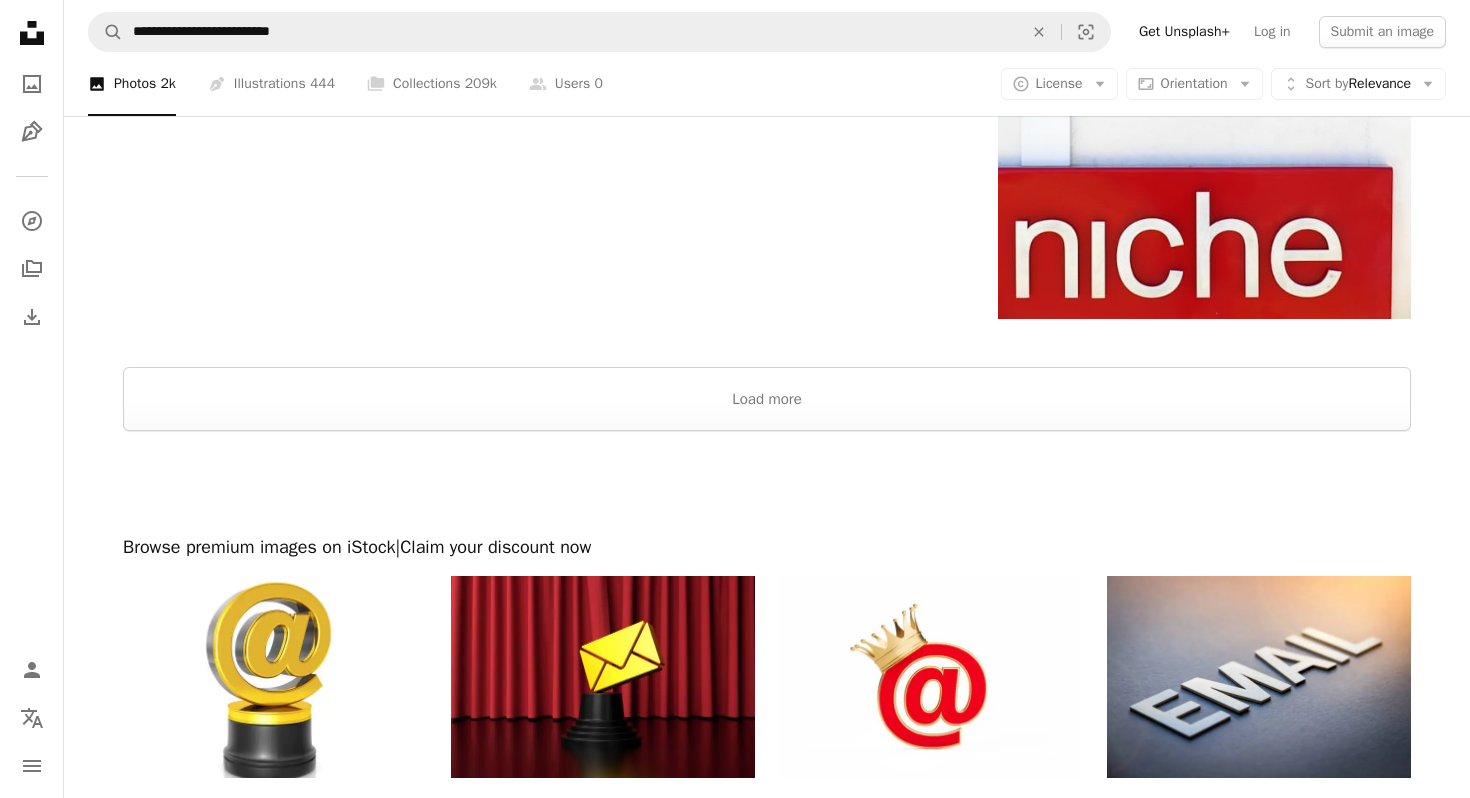 scroll, scrollTop: 2763, scrollLeft: 0, axis: vertical 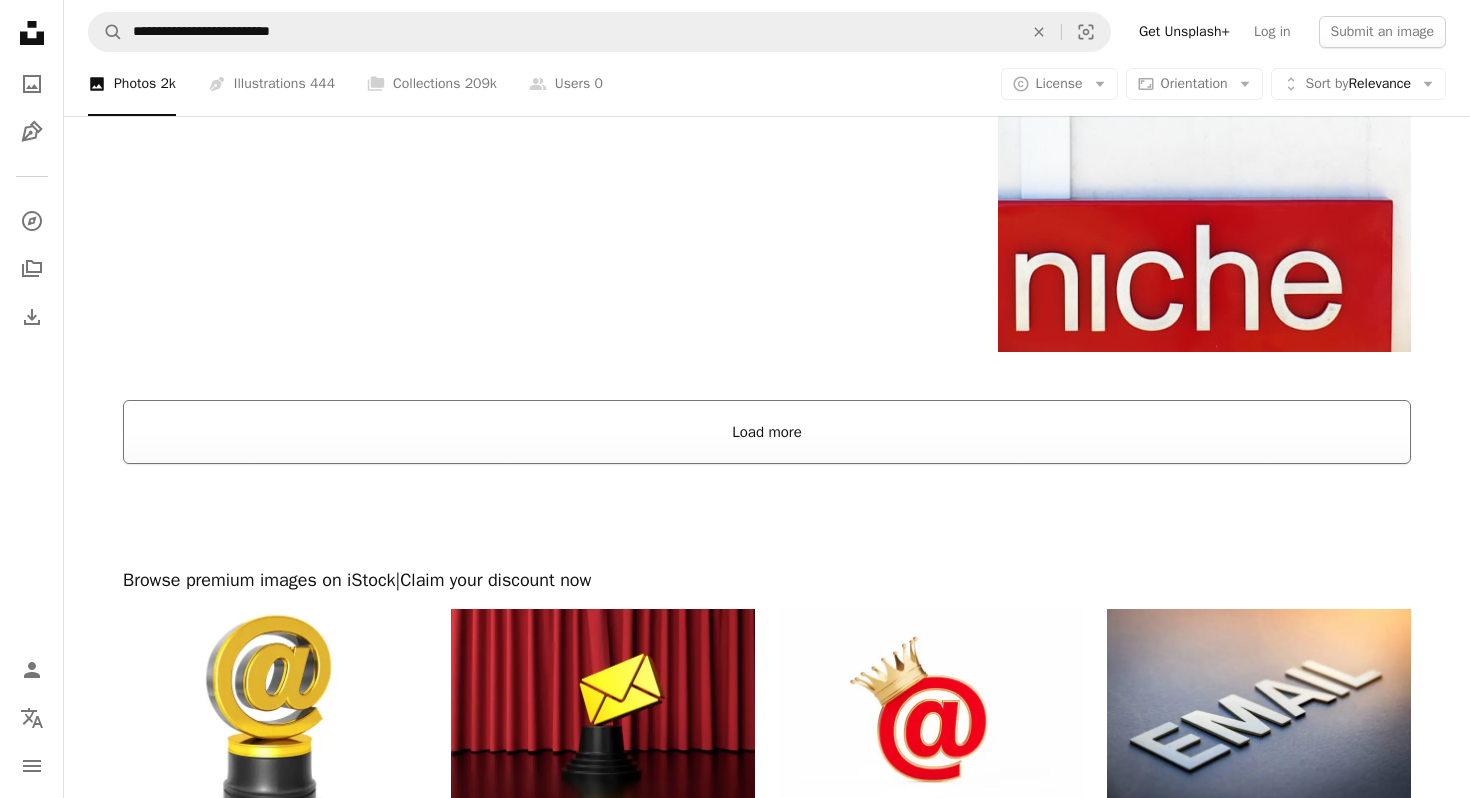 click on "Load more" at bounding box center [767, 432] 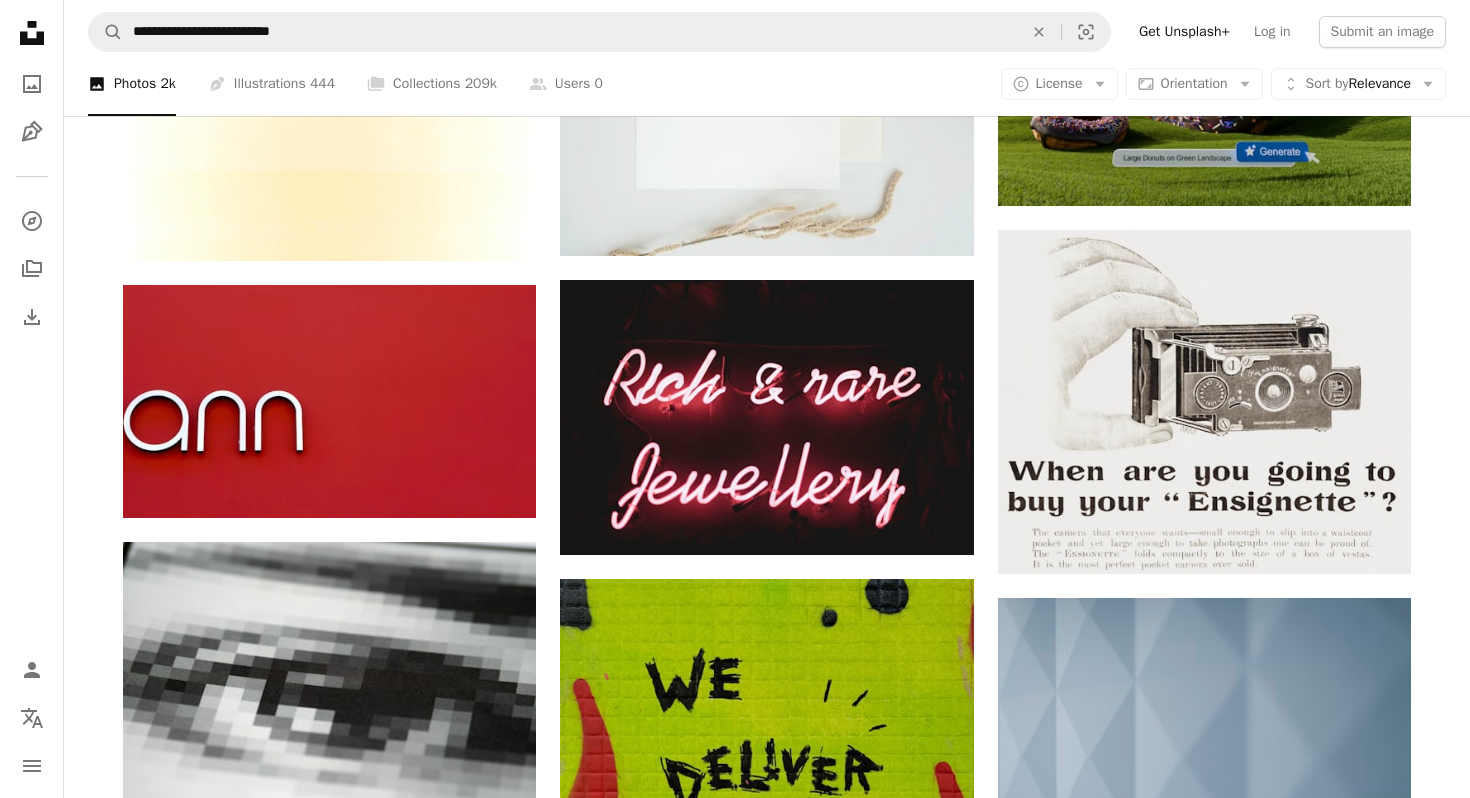 scroll, scrollTop: 14797, scrollLeft: 0, axis: vertical 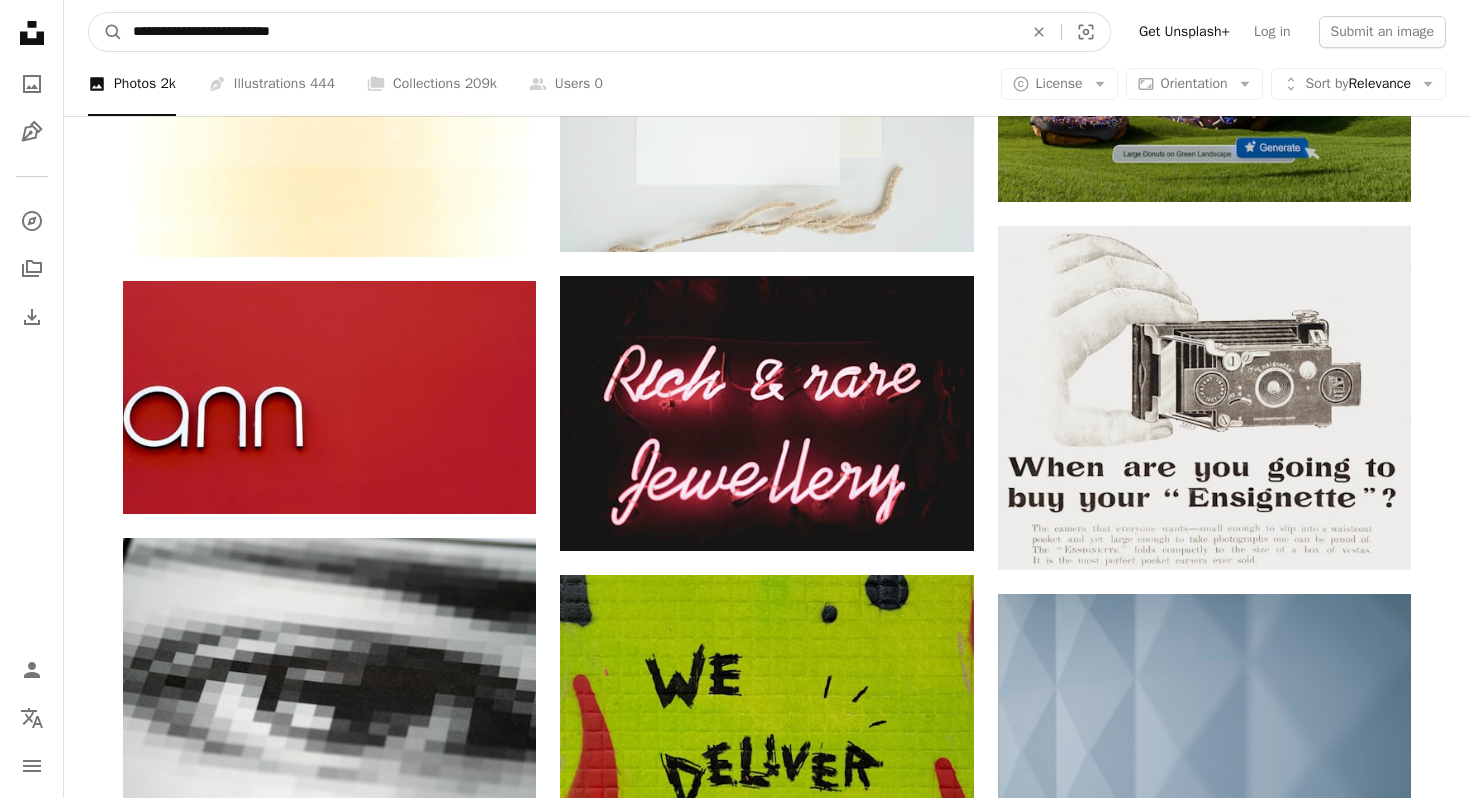 click on "**********" at bounding box center [570, 32] 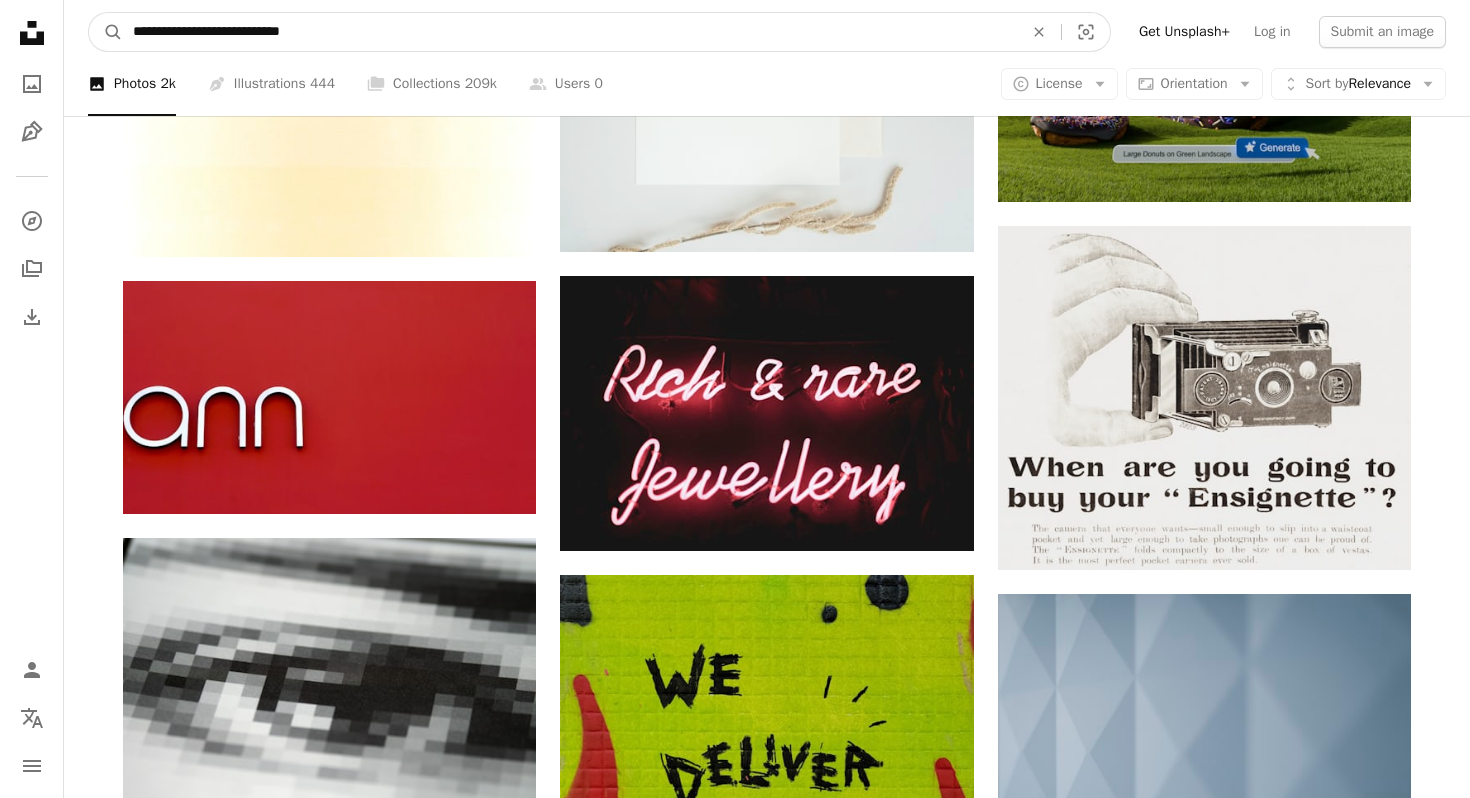 type on "**********" 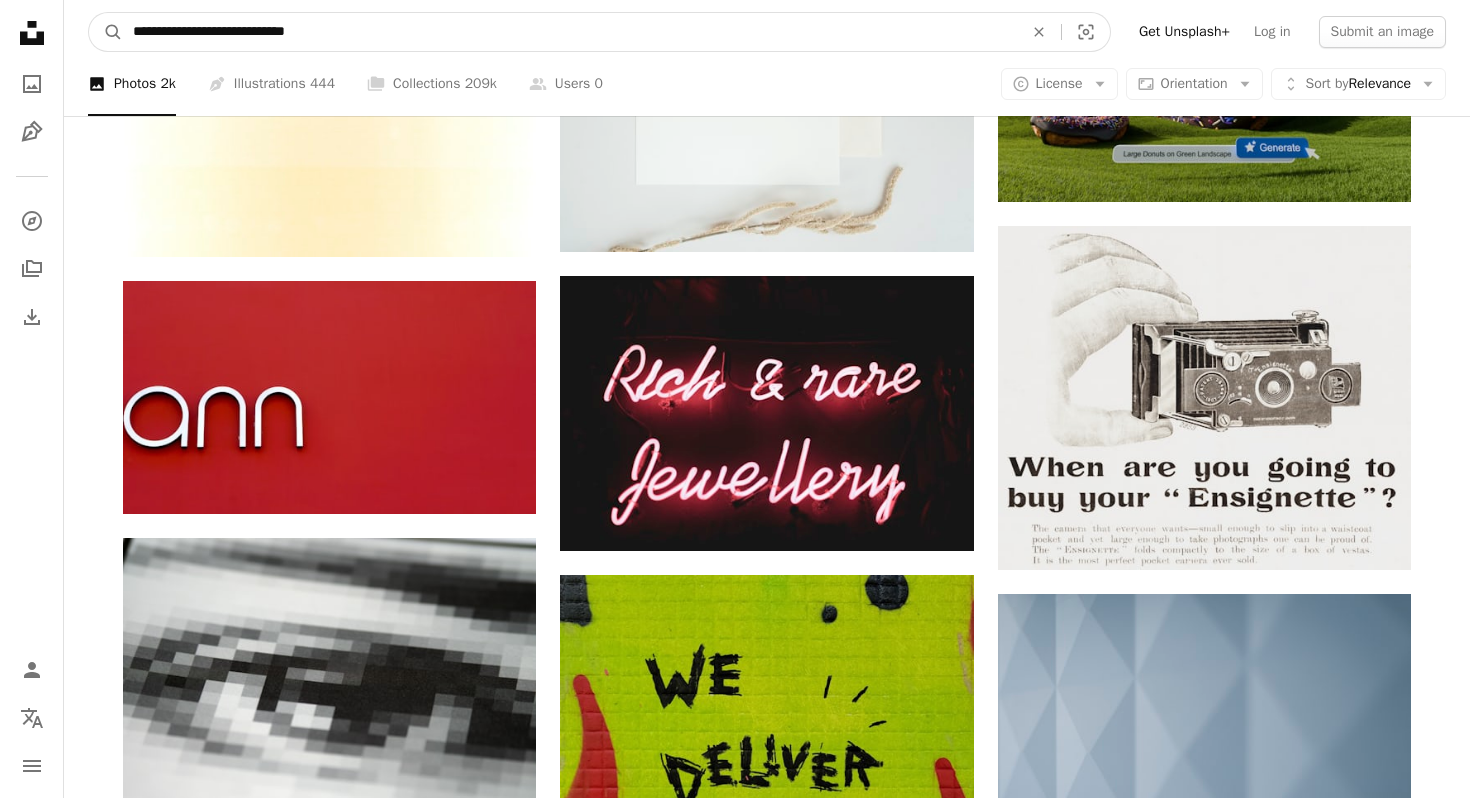 click on "A magnifying glass" at bounding box center [106, 32] 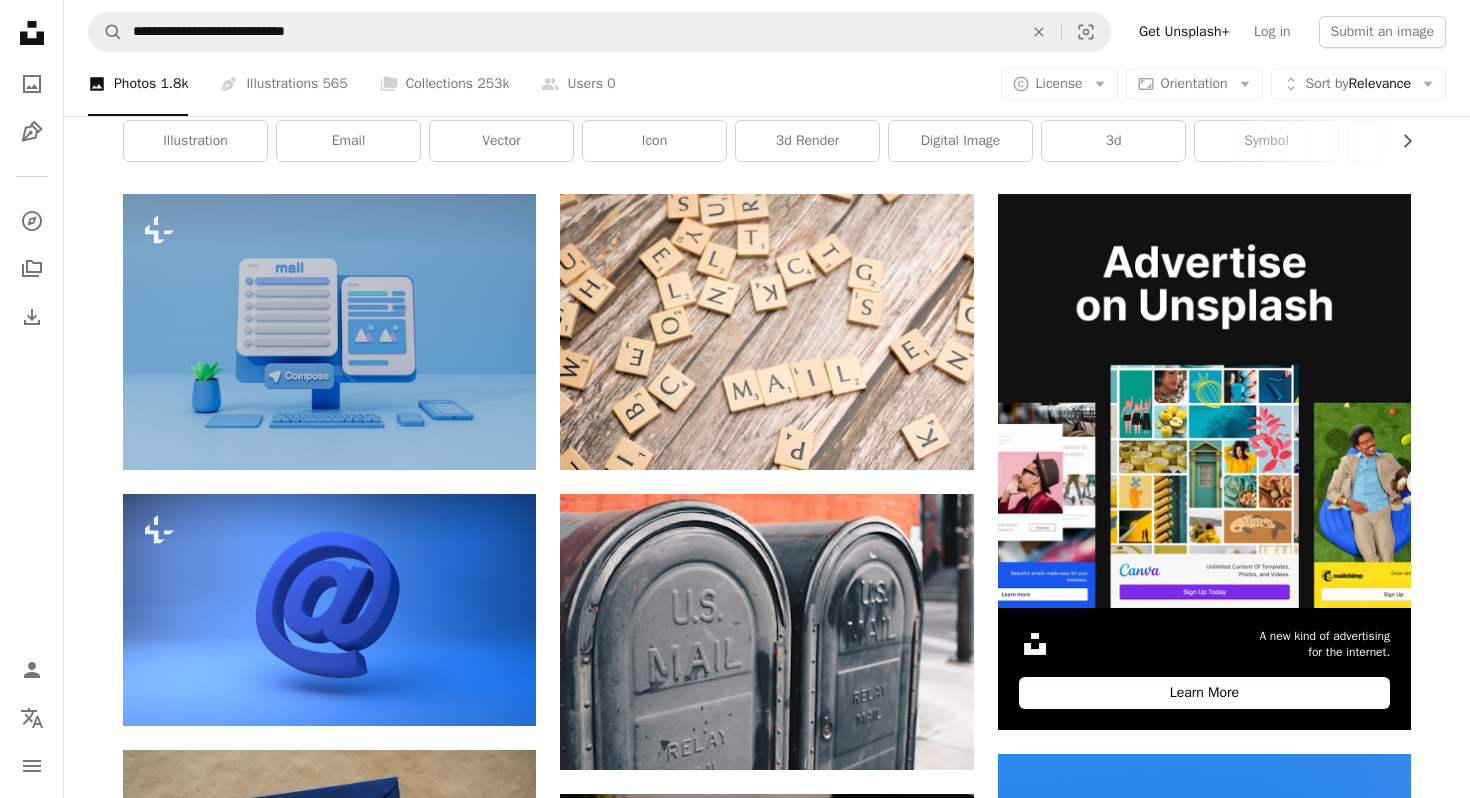 scroll, scrollTop: 0, scrollLeft: 0, axis: both 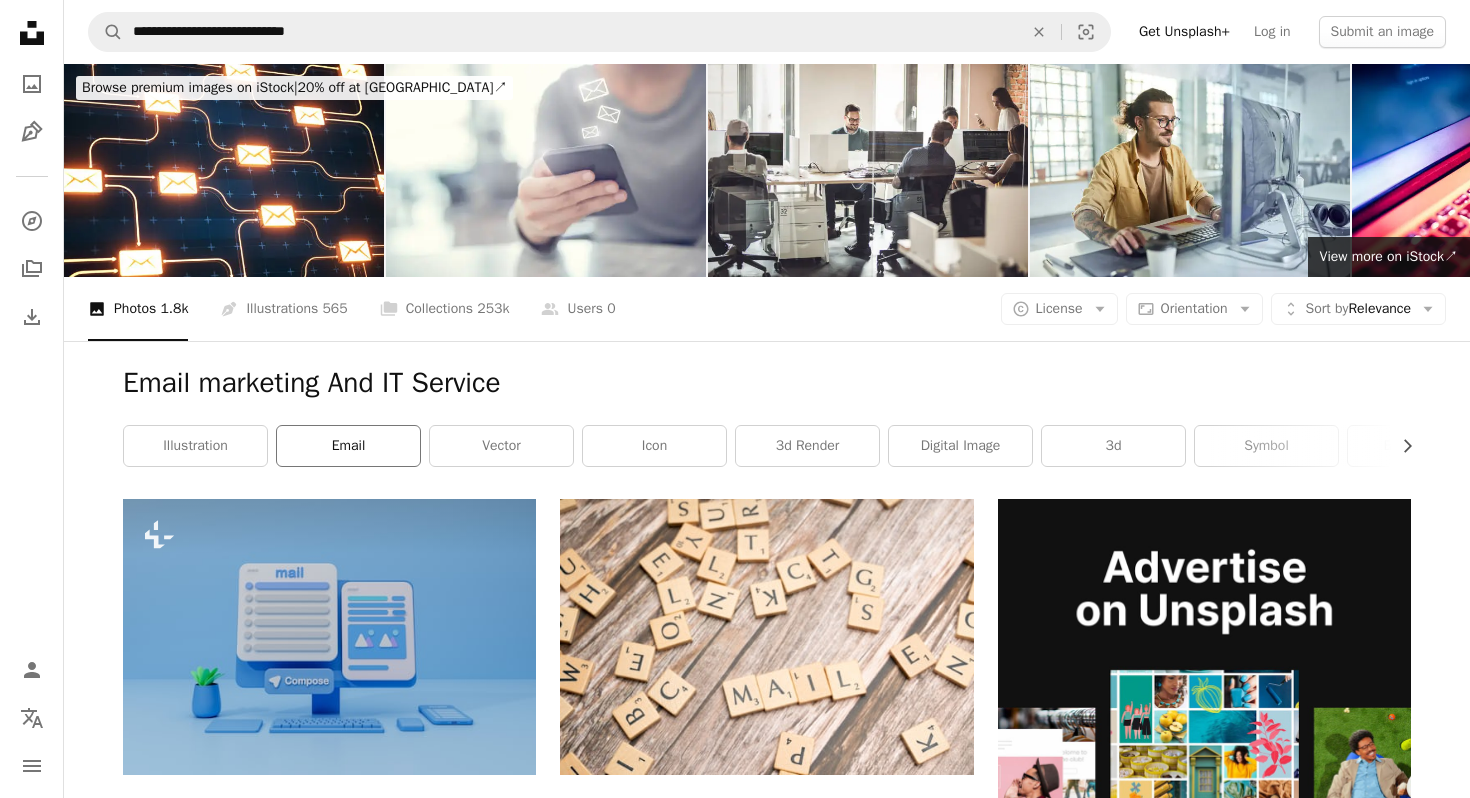 click on "email" at bounding box center (348, 446) 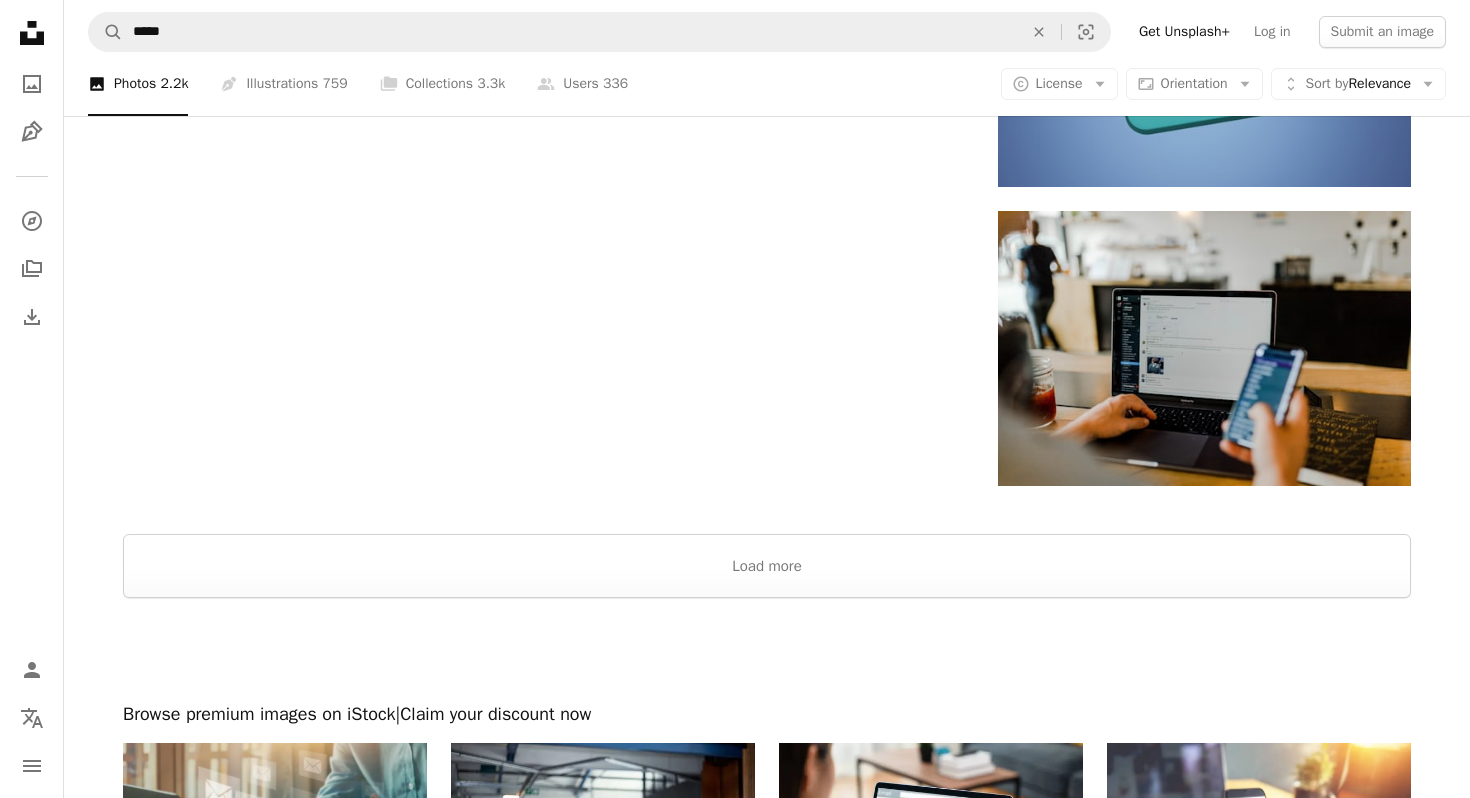 scroll, scrollTop: 3110, scrollLeft: 0, axis: vertical 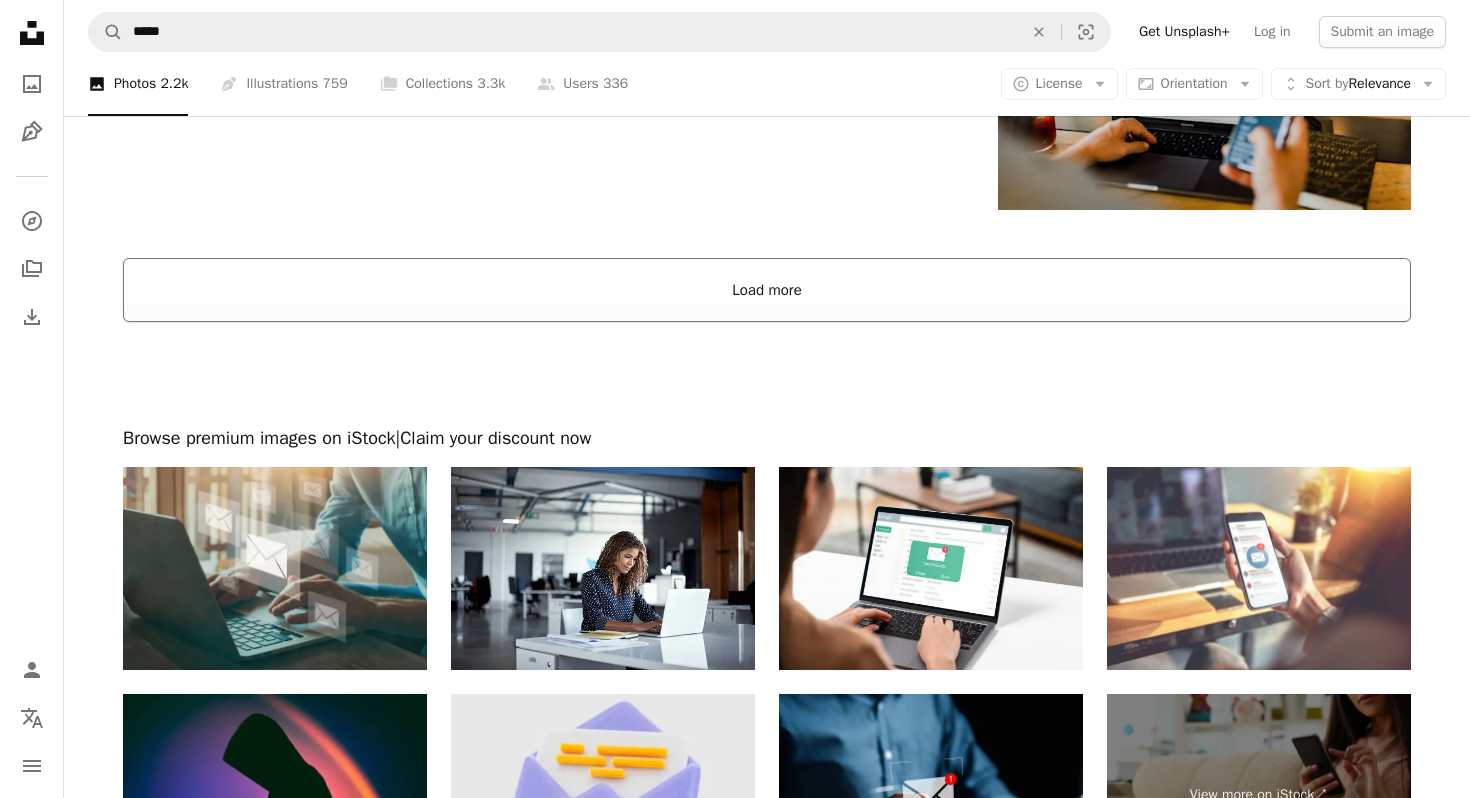 click on "Load more" at bounding box center [767, 290] 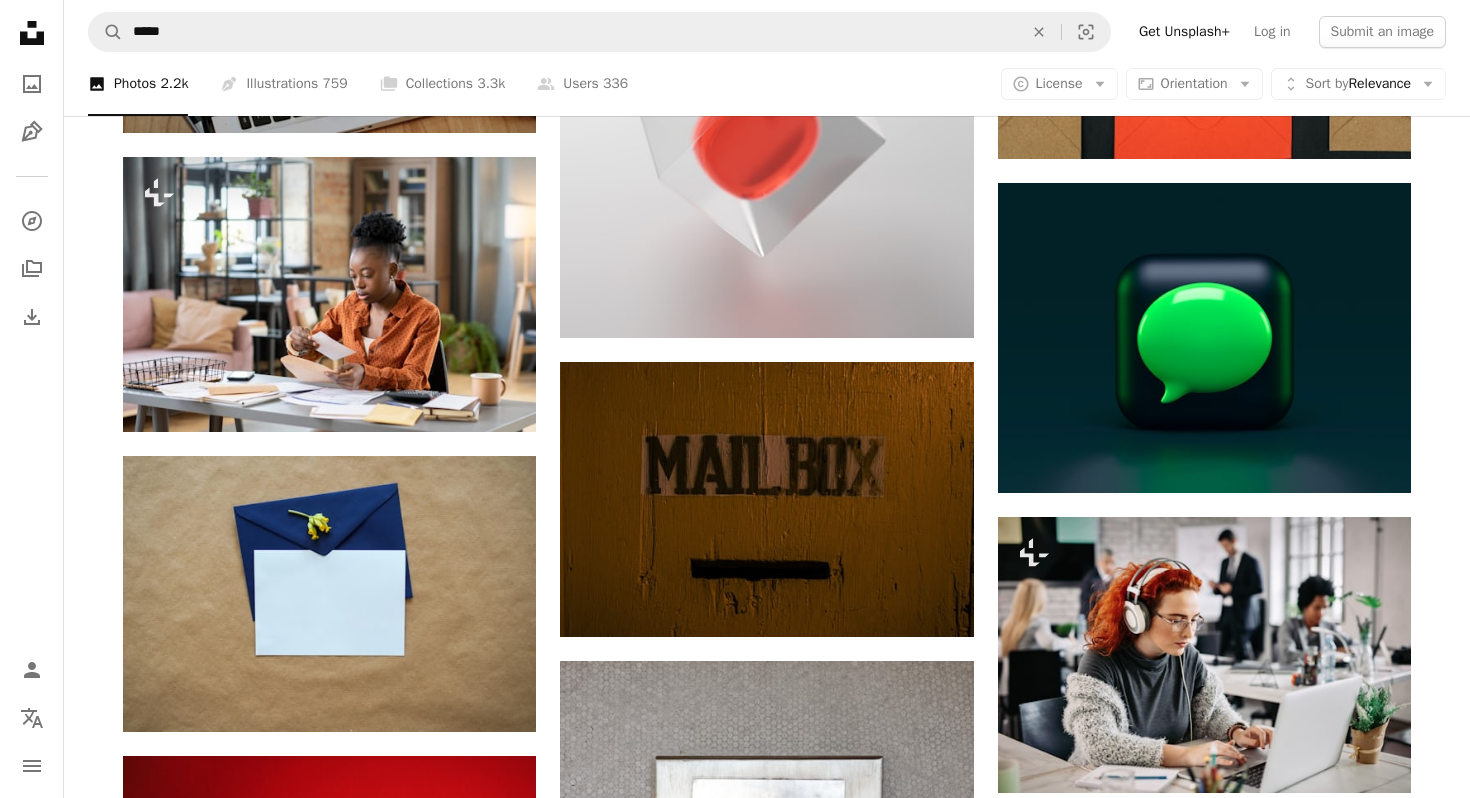 scroll, scrollTop: 22278, scrollLeft: 0, axis: vertical 